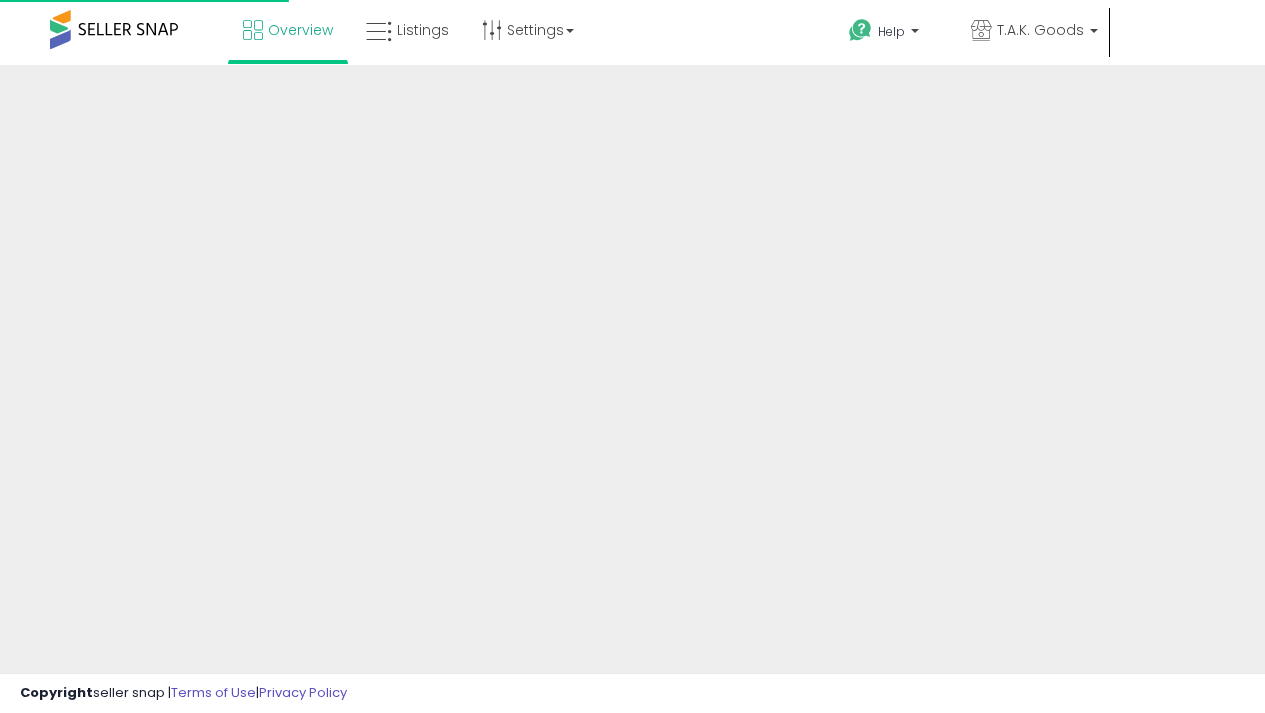 scroll, scrollTop: 0, scrollLeft: 0, axis: both 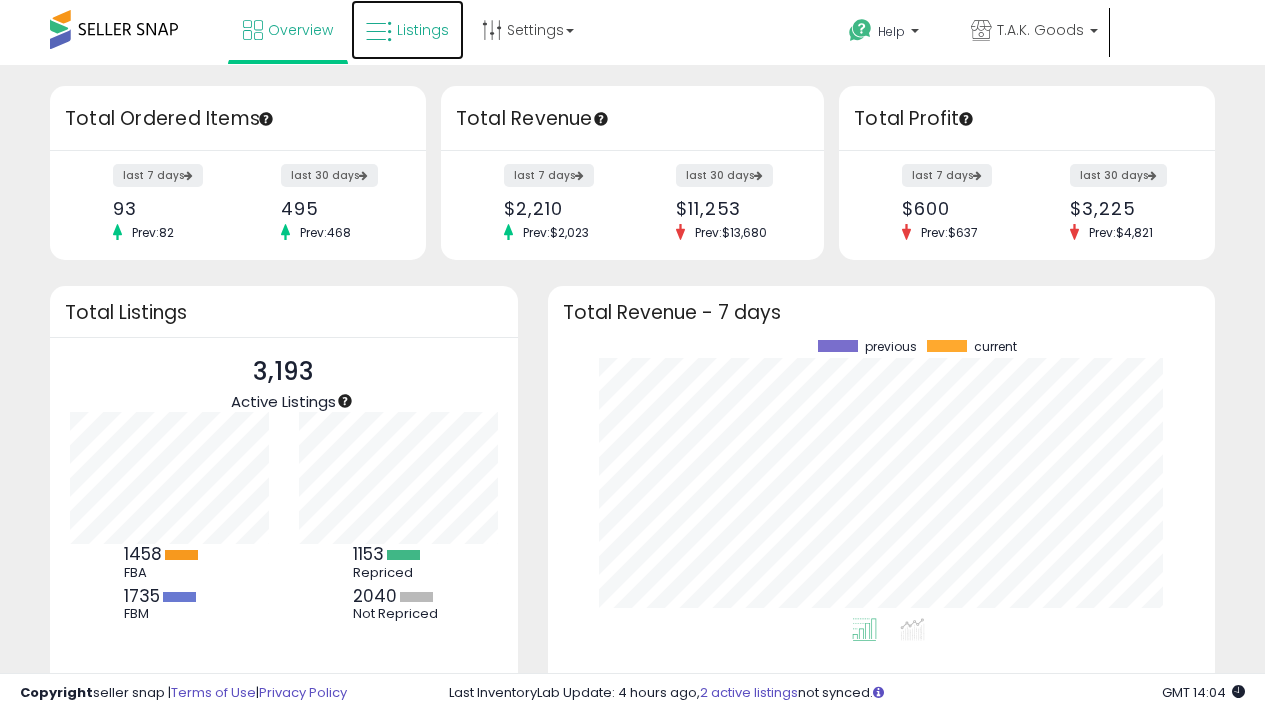 click on "Listings" at bounding box center (423, 30) 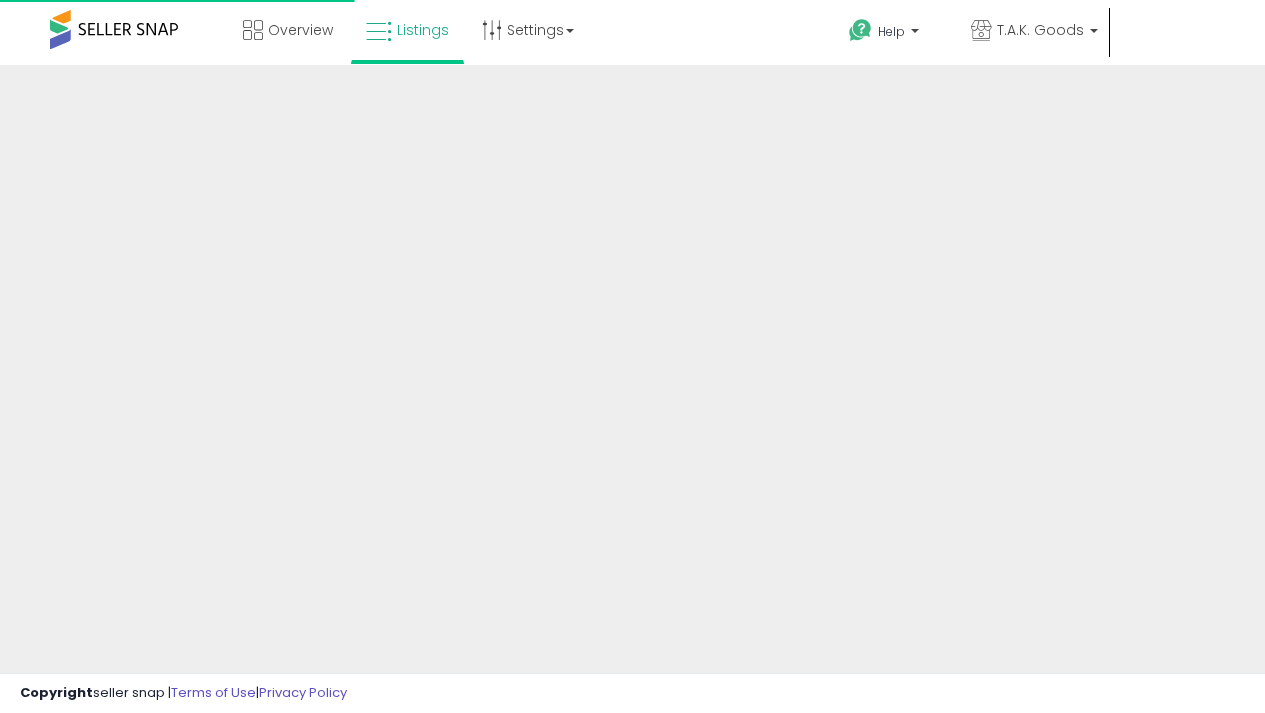 scroll, scrollTop: 0, scrollLeft: 0, axis: both 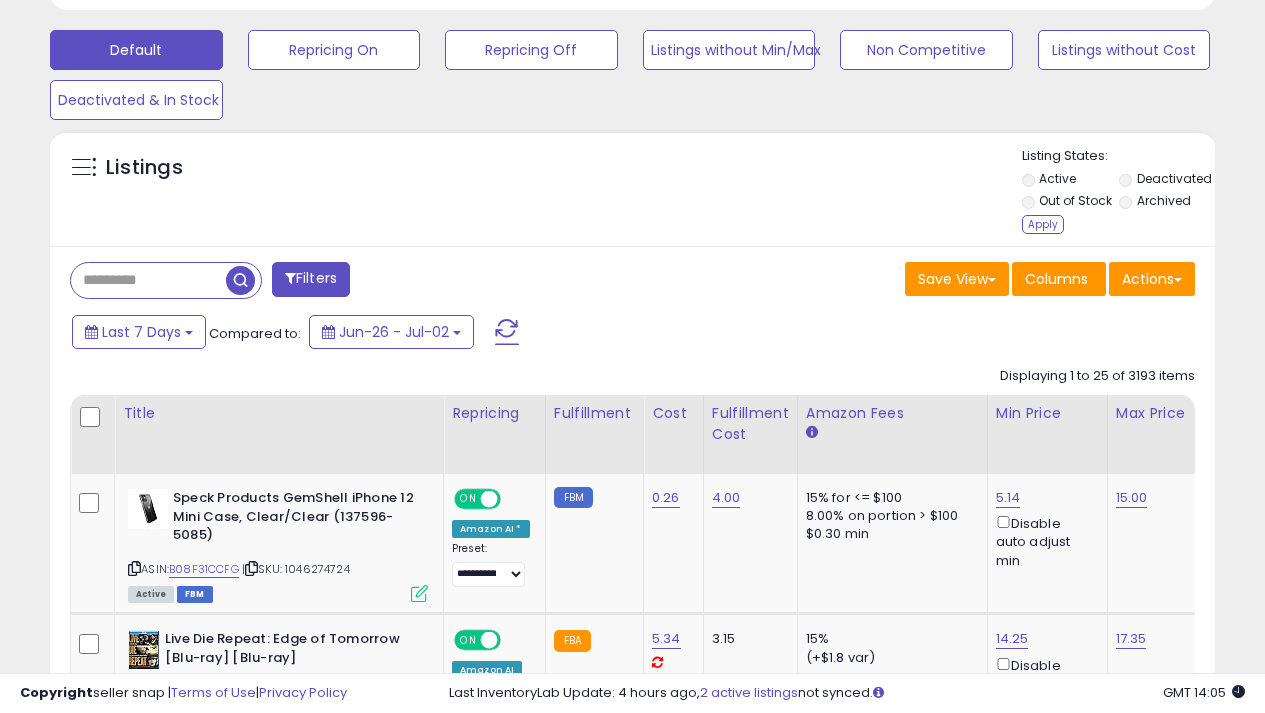 click on "Apply" at bounding box center (1043, 224) 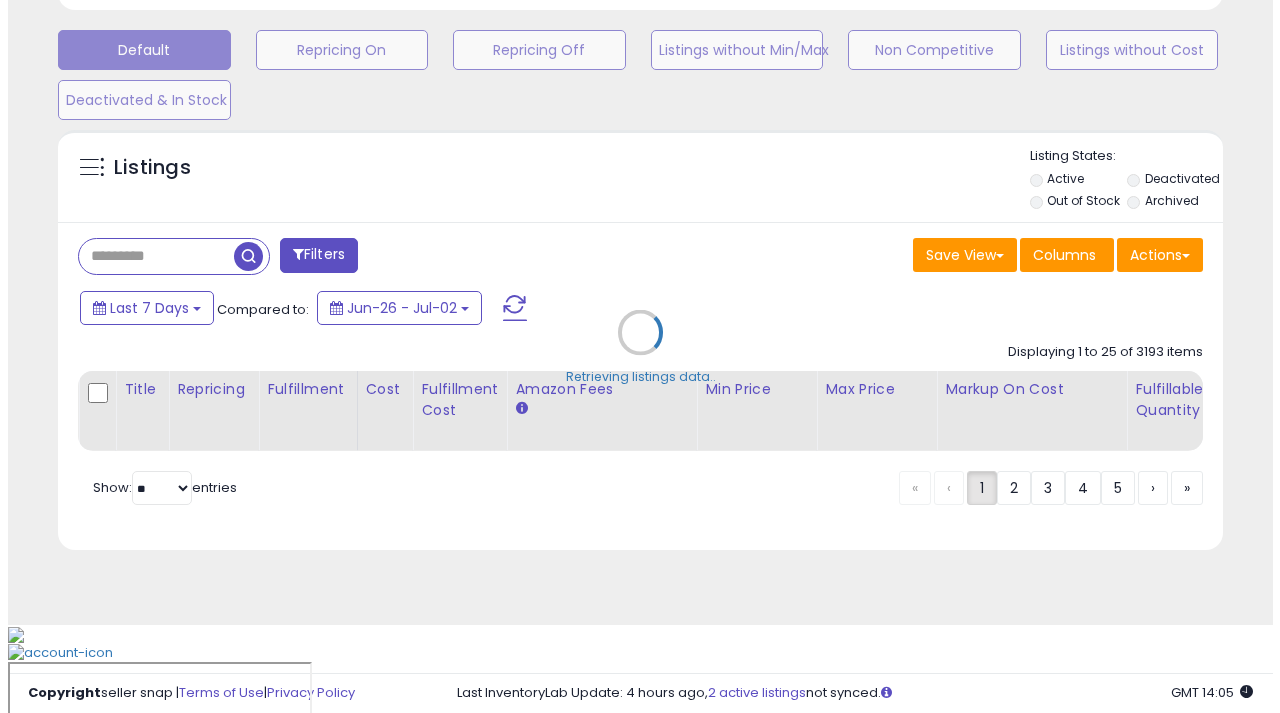 scroll, scrollTop: 527, scrollLeft: 0, axis: vertical 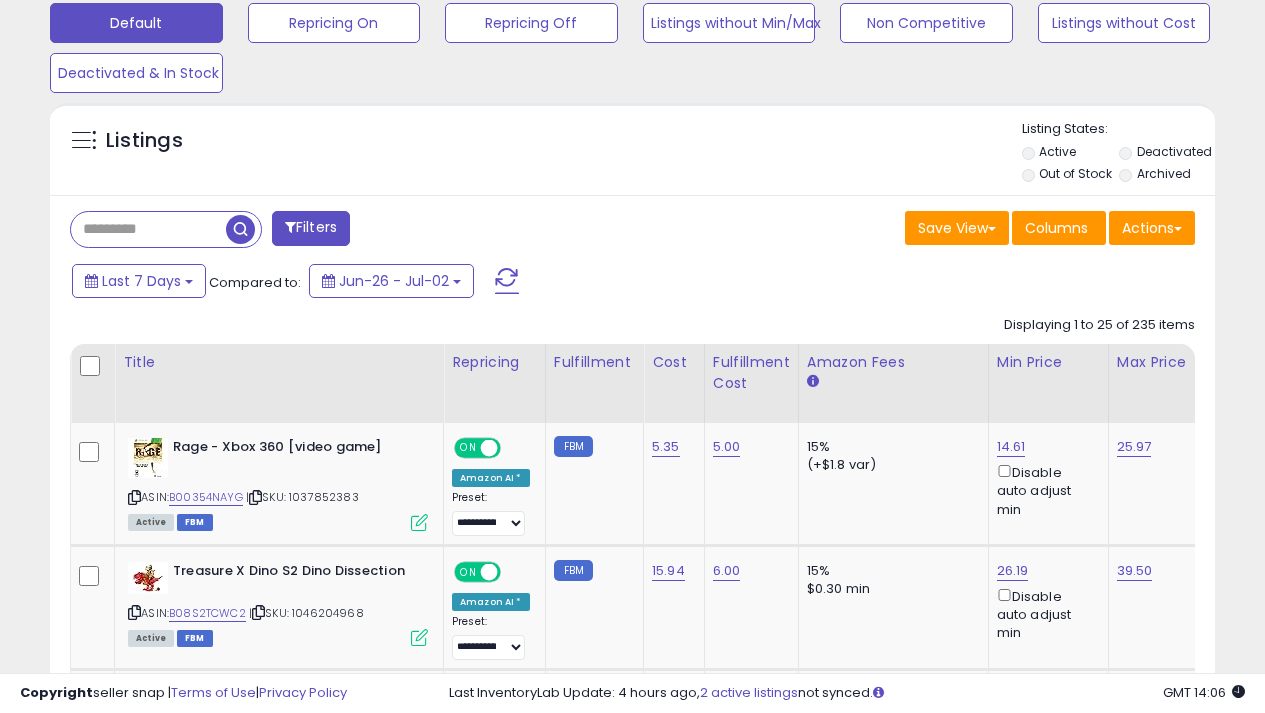 click on "Filters" at bounding box center (311, 228) 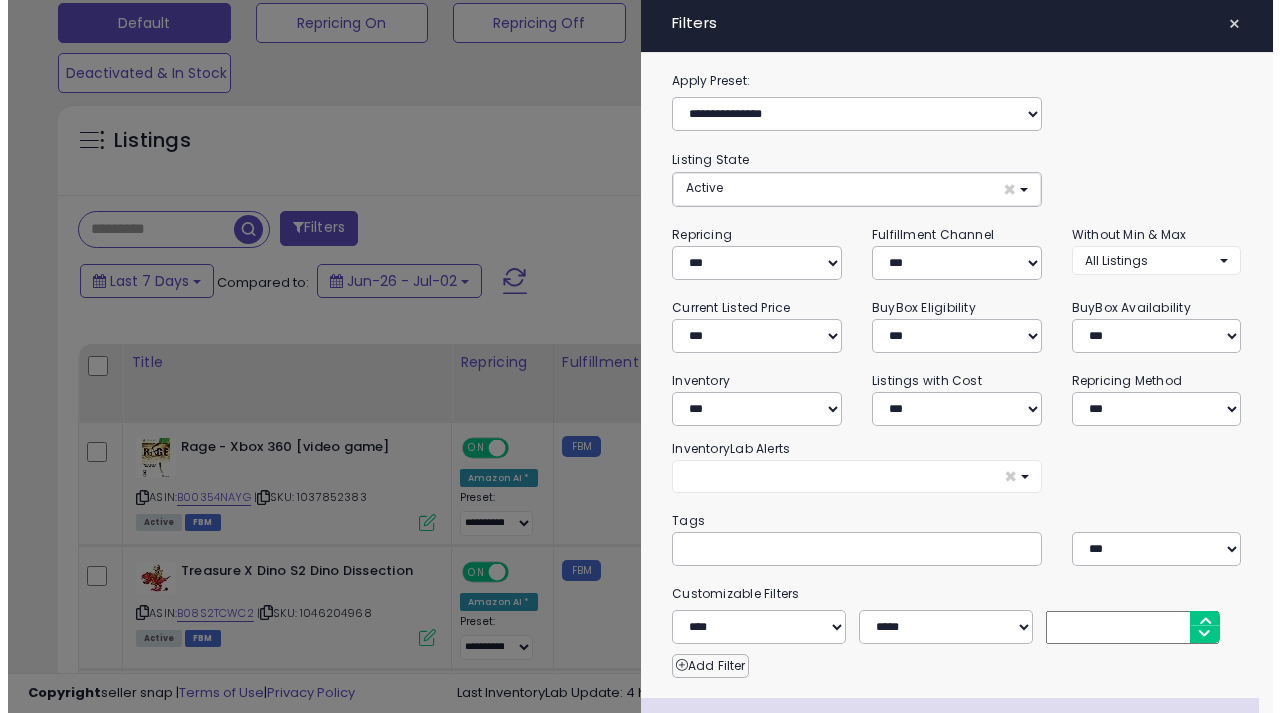 scroll, scrollTop: 999590, scrollLeft: 999317, axis: both 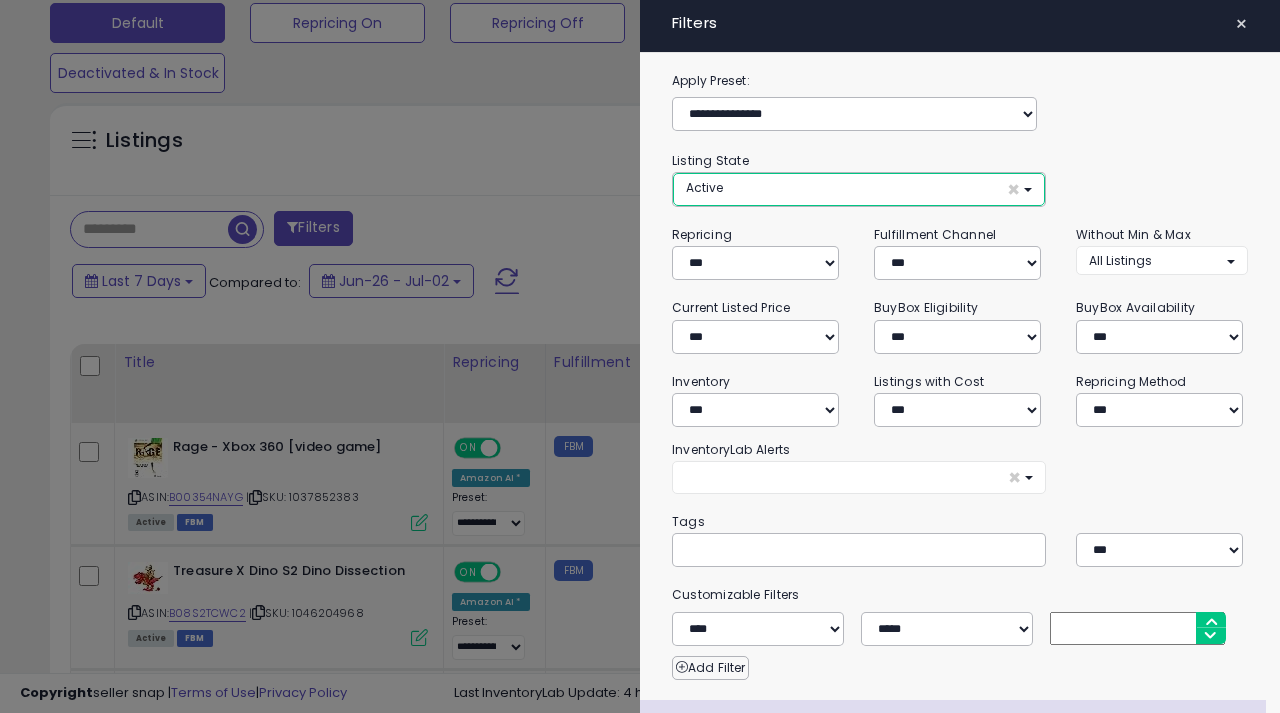 click on "Active
×" at bounding box center [859, 189] 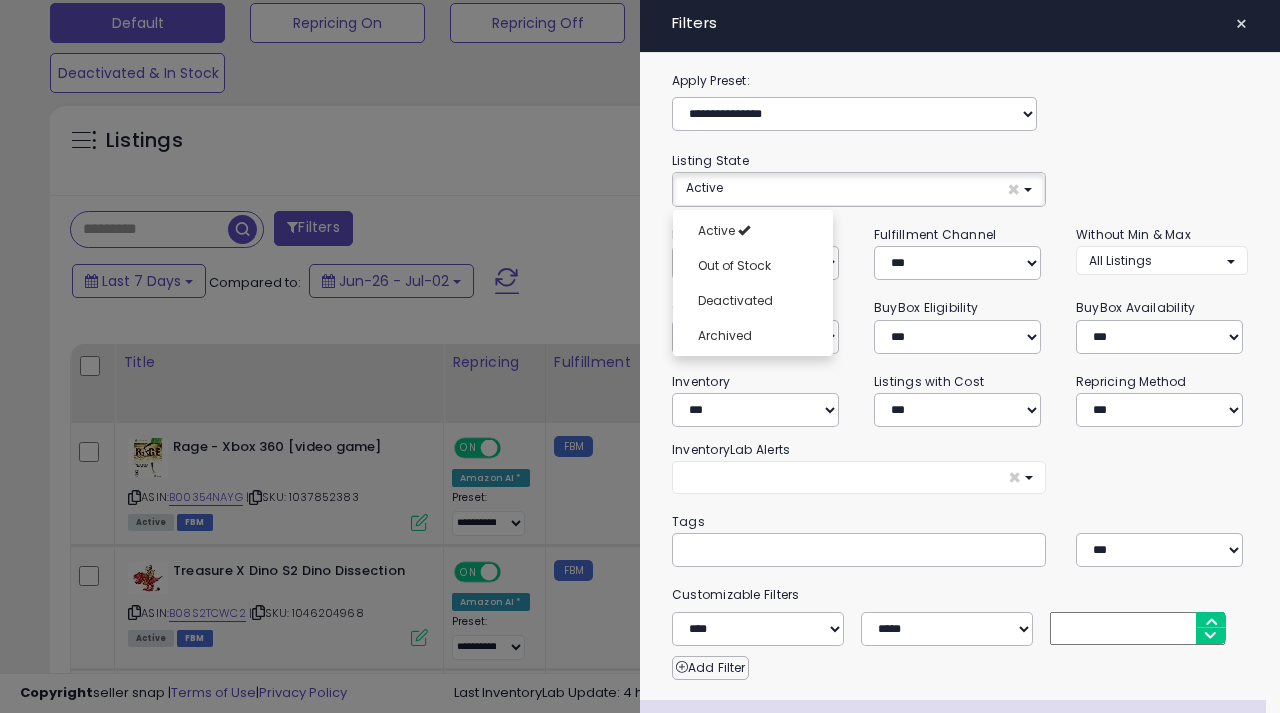 click on "**********" 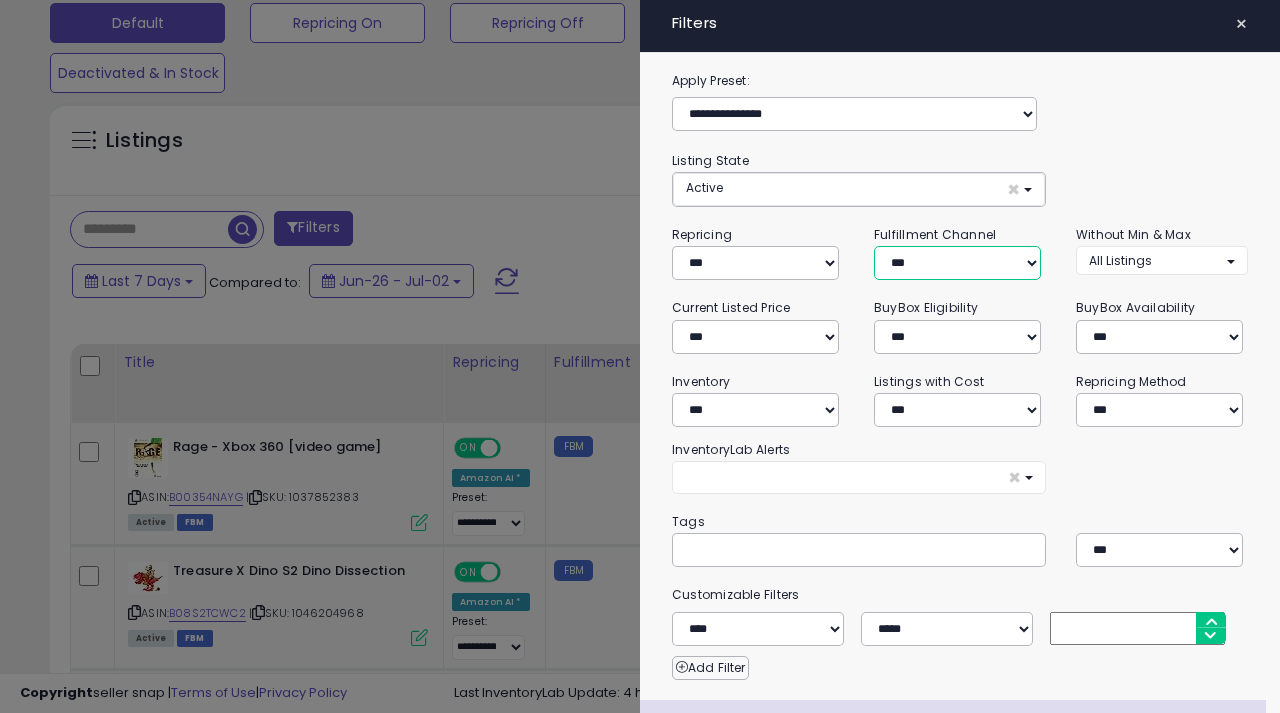 click on "***
***
***
***" at bounding box center [957, 263] 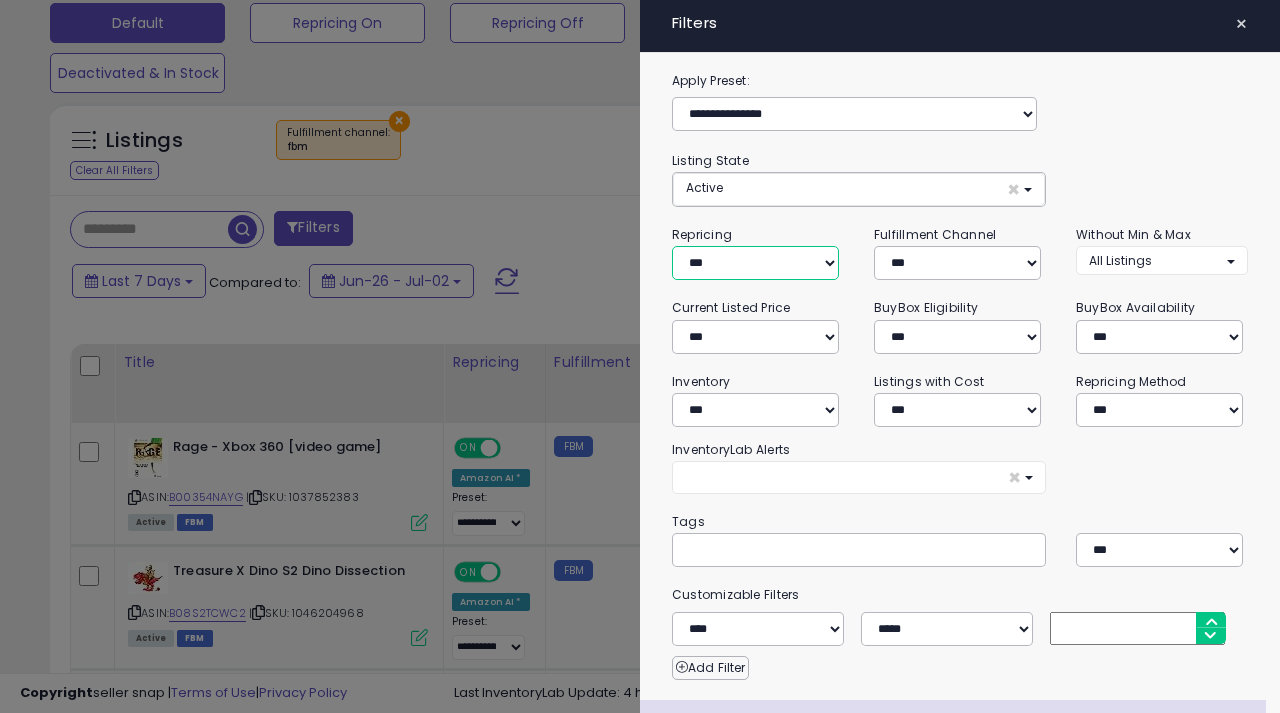click on "**********" at bounding box center [755, 263] 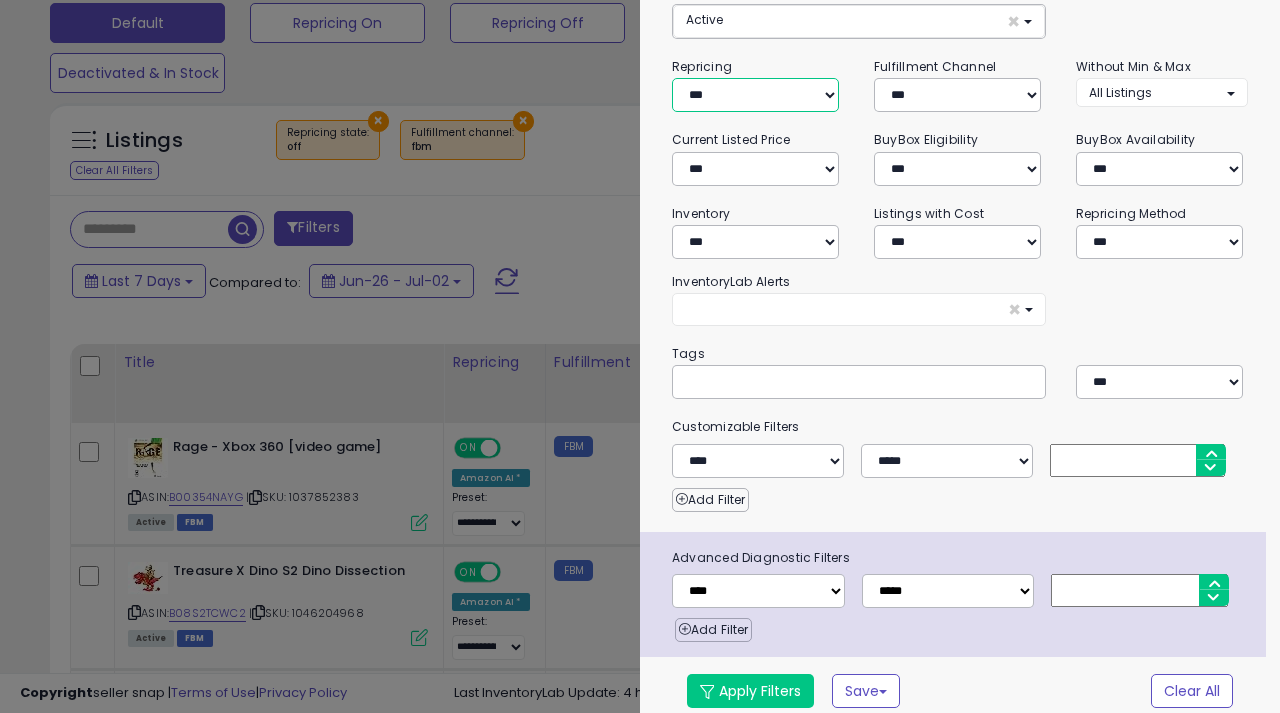 scroll, scrollTop: 177, scrollLeft: 0, axis: vertical 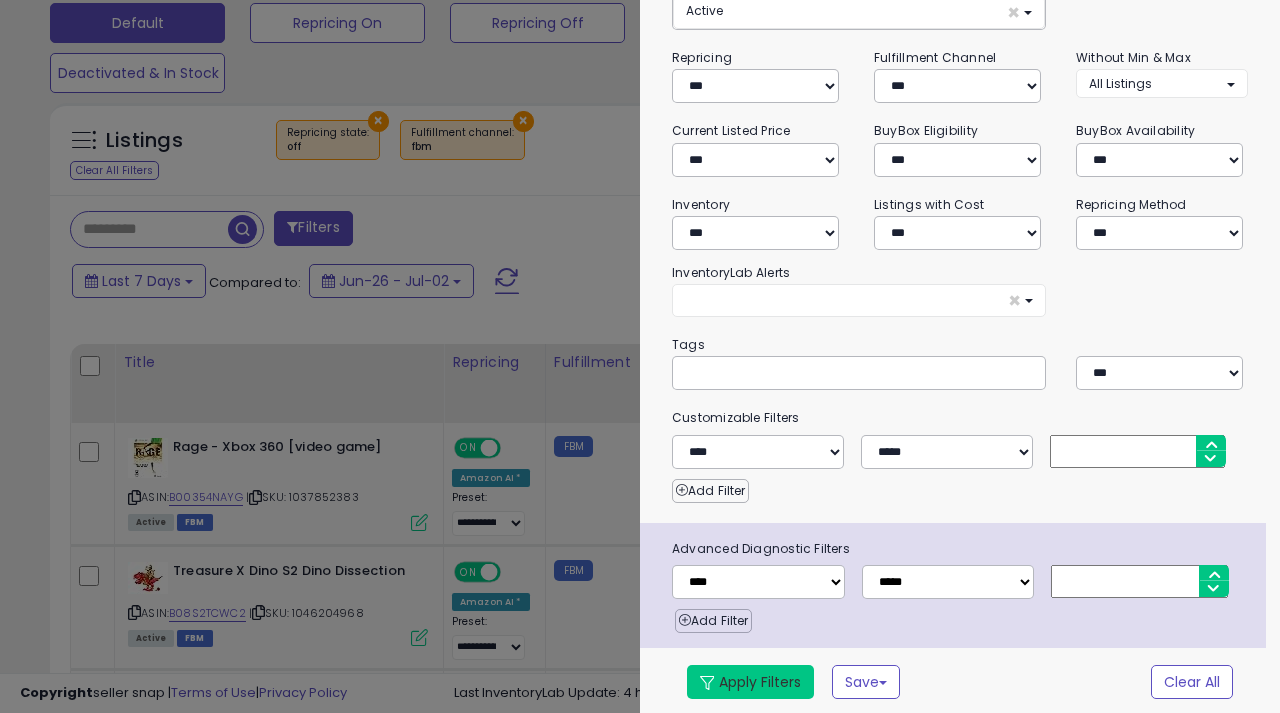 click on "Apply Filters" at bounding box center (750, 682) 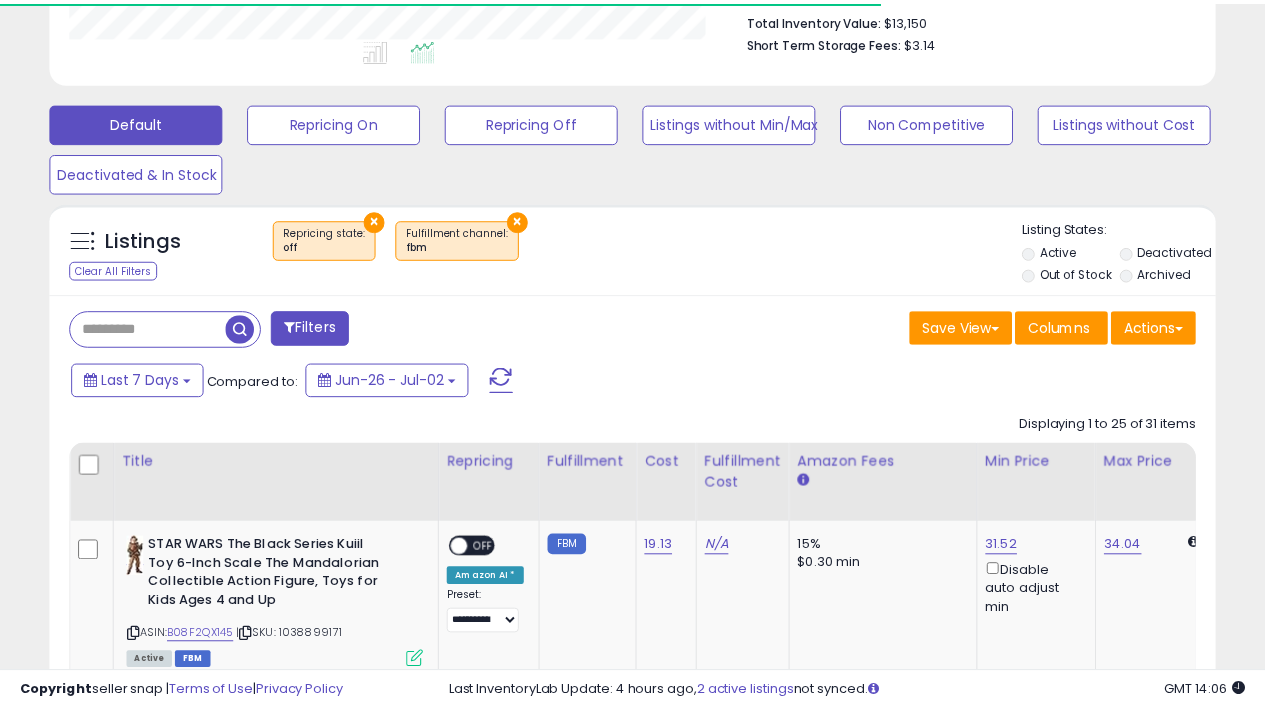 scroll, scrollTop: 627, scrollLeft: 0, axis: vertical 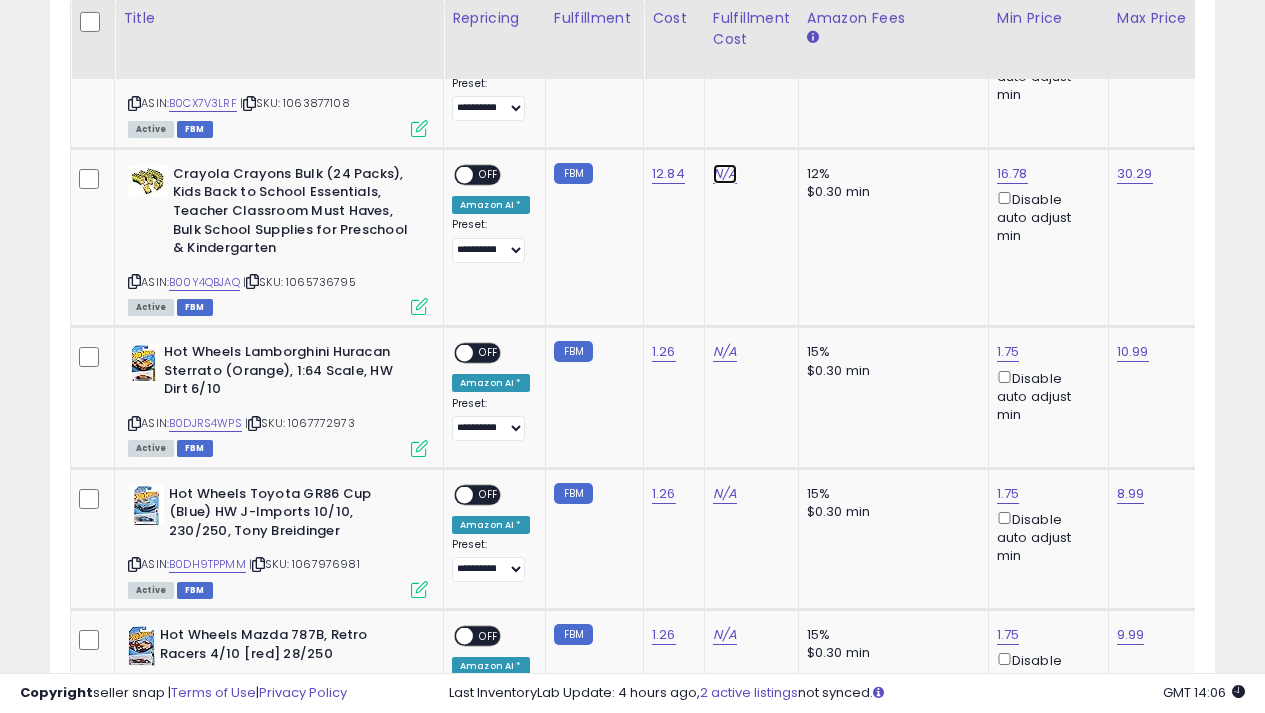 click on "N/A" at bounding box center (725, -1353) 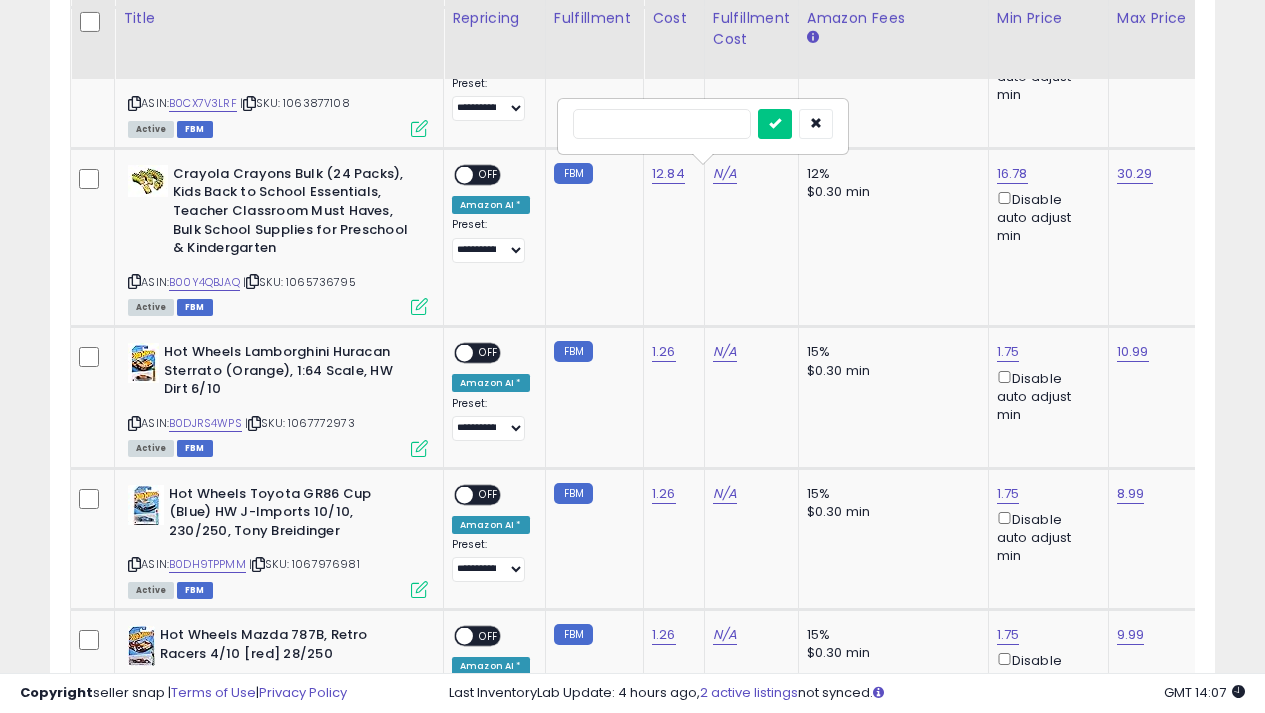 type on "*" 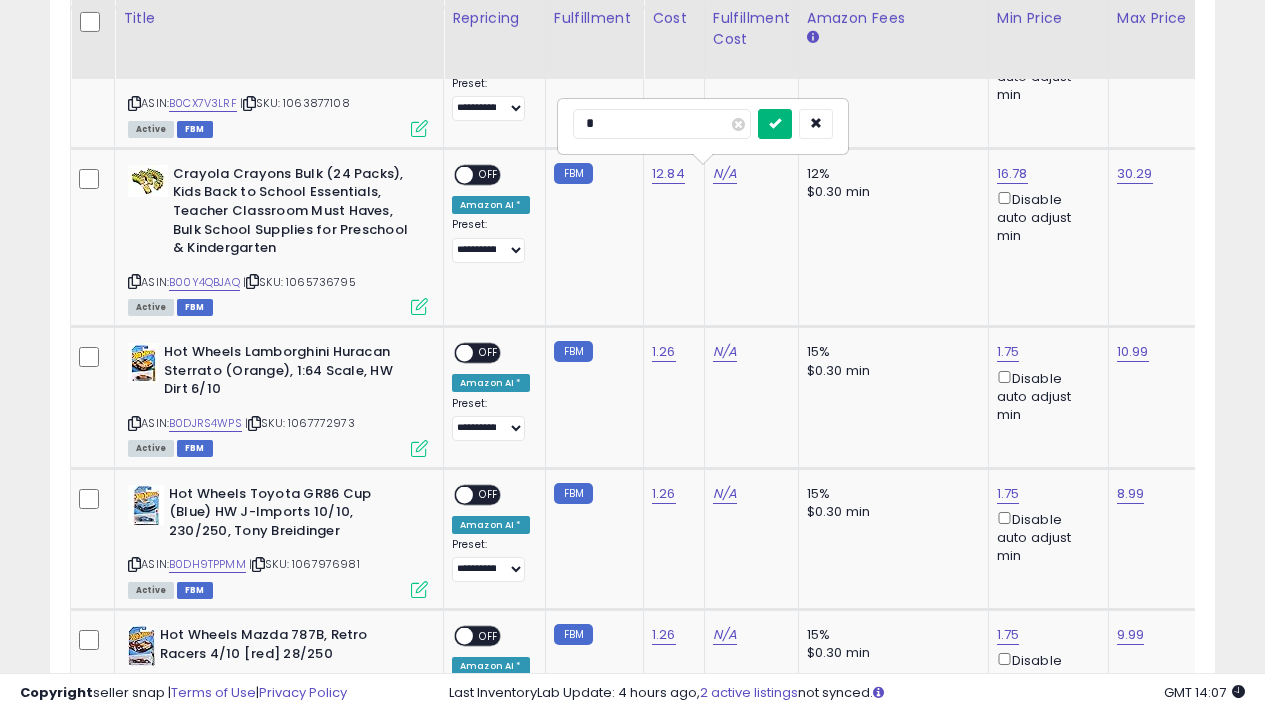 click at bounding box center (775, 124) 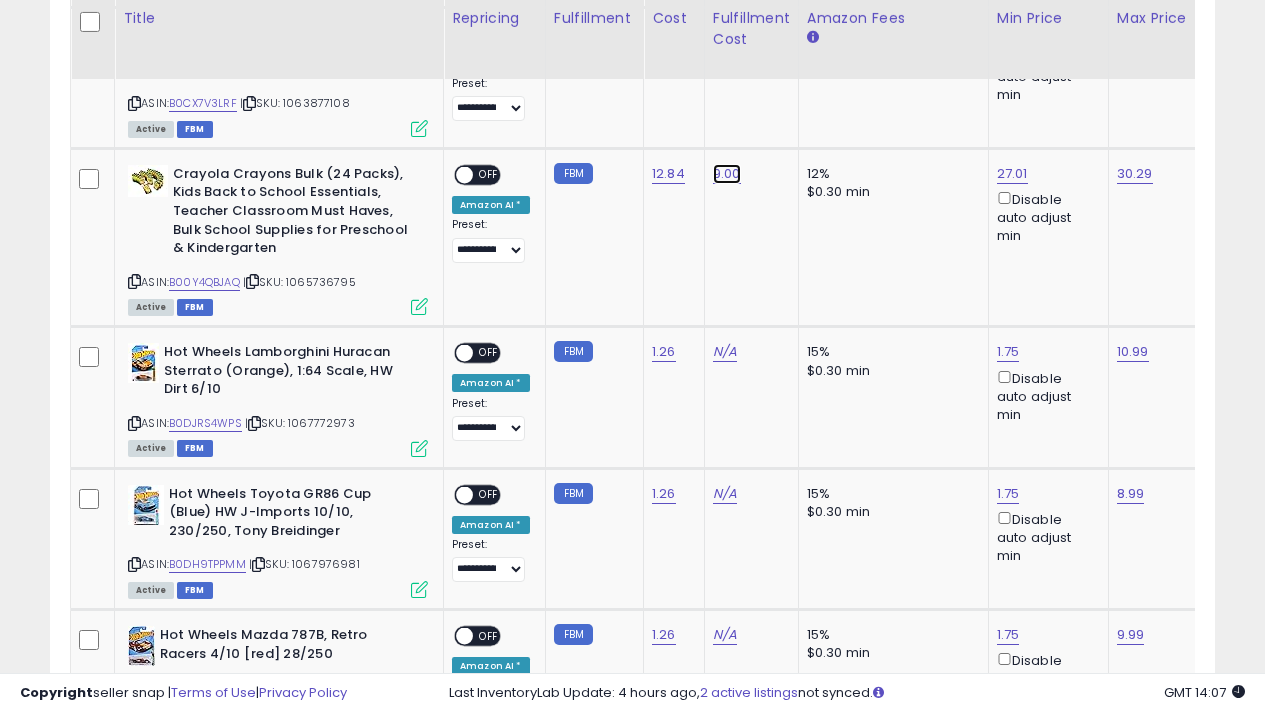 click on "9.00" at bounding box center [725, -1353] 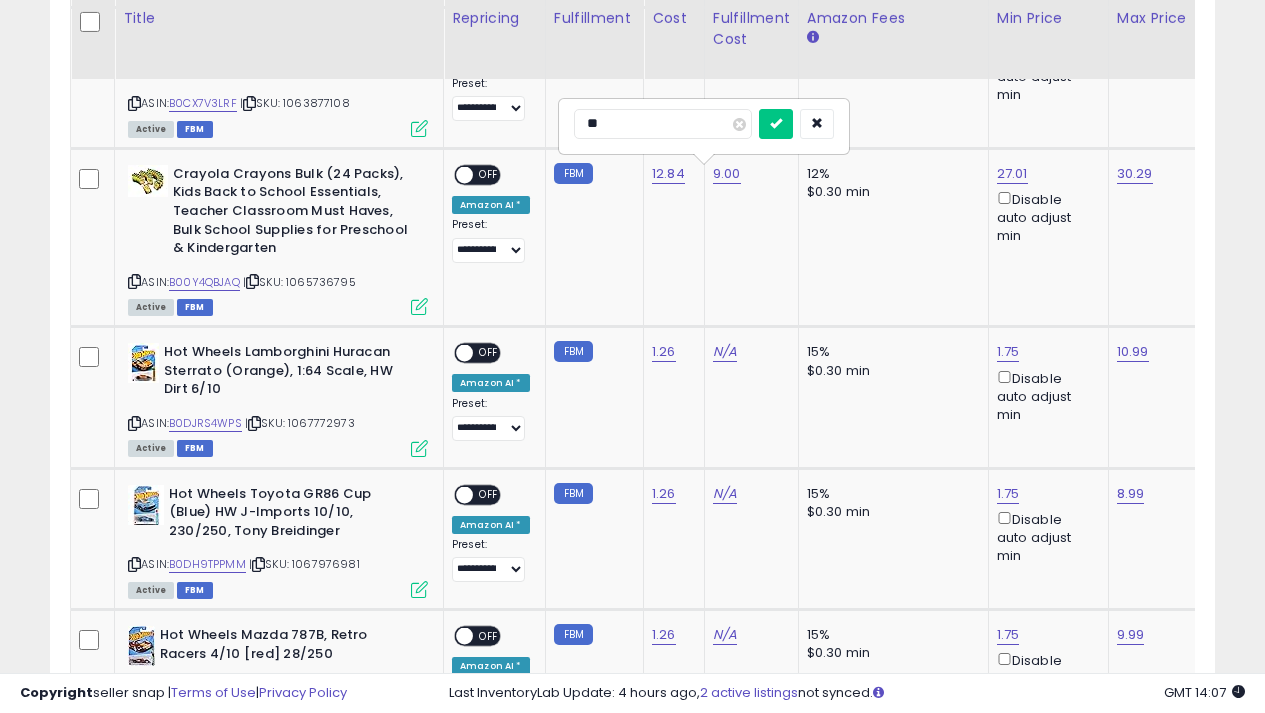 type on "*" 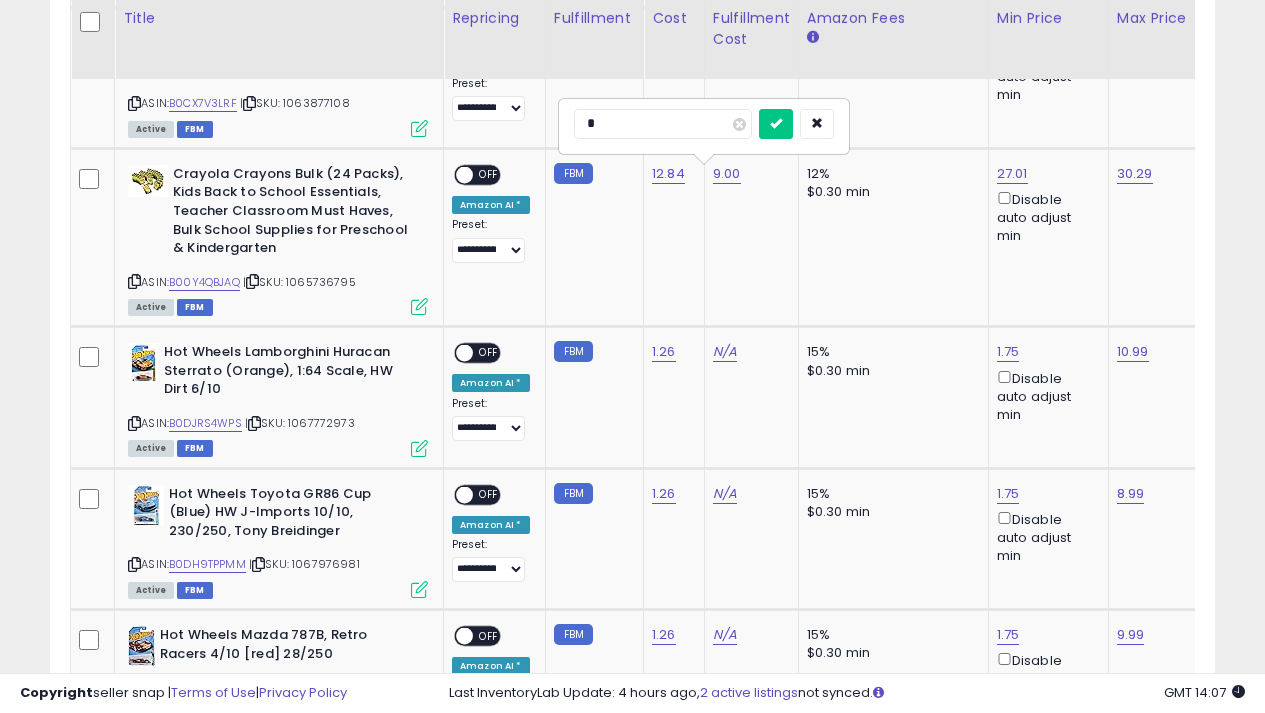 type on "*" 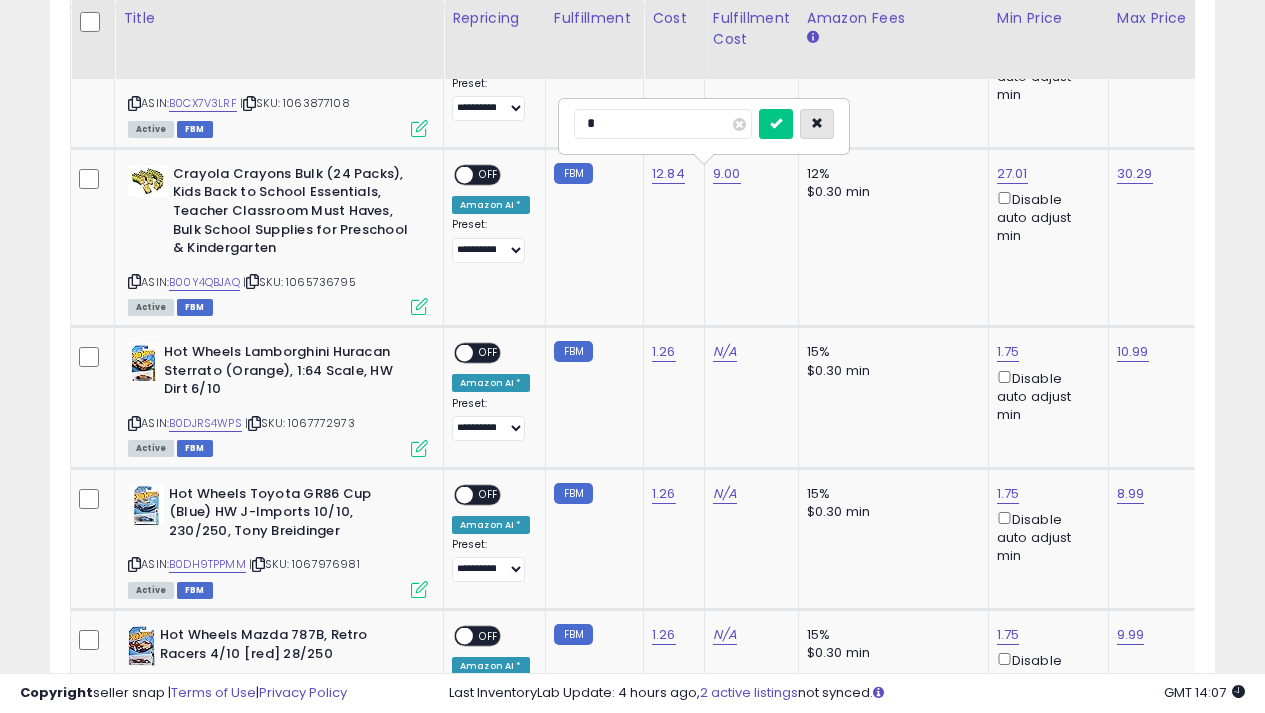 click at bounding box center (817, 123) 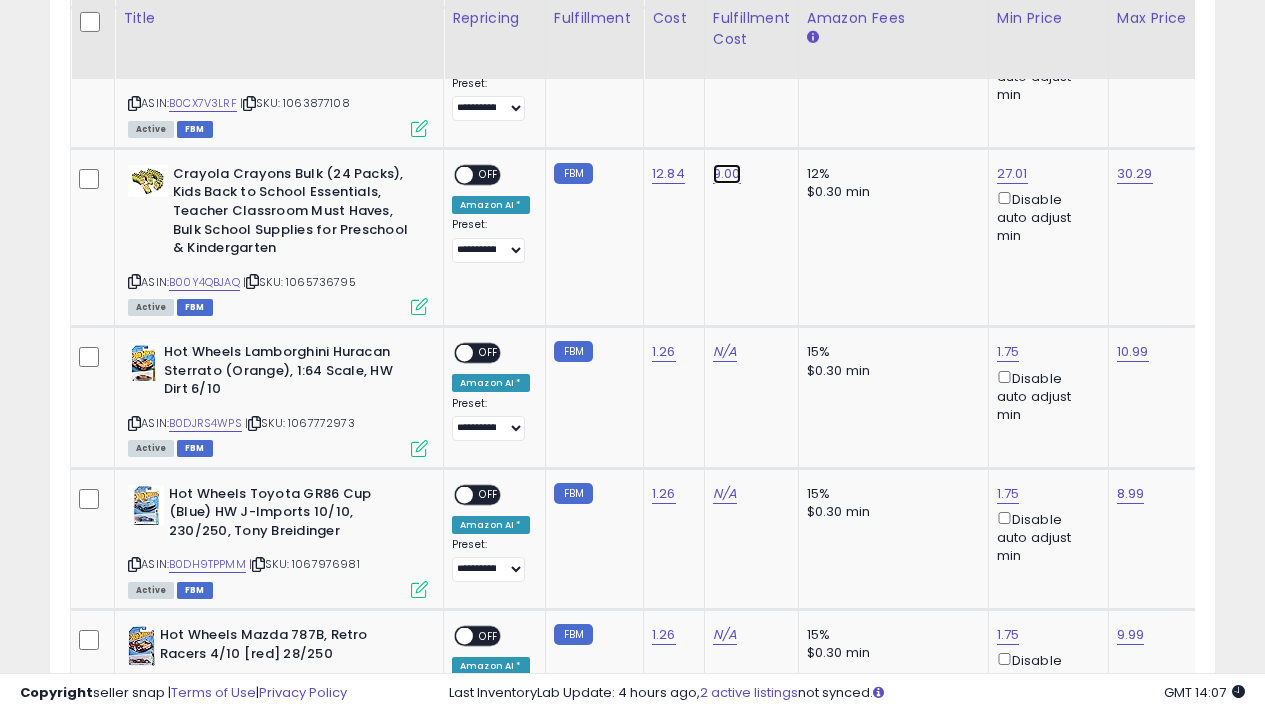 click on "9.00" at bounding box center [725, -1353] 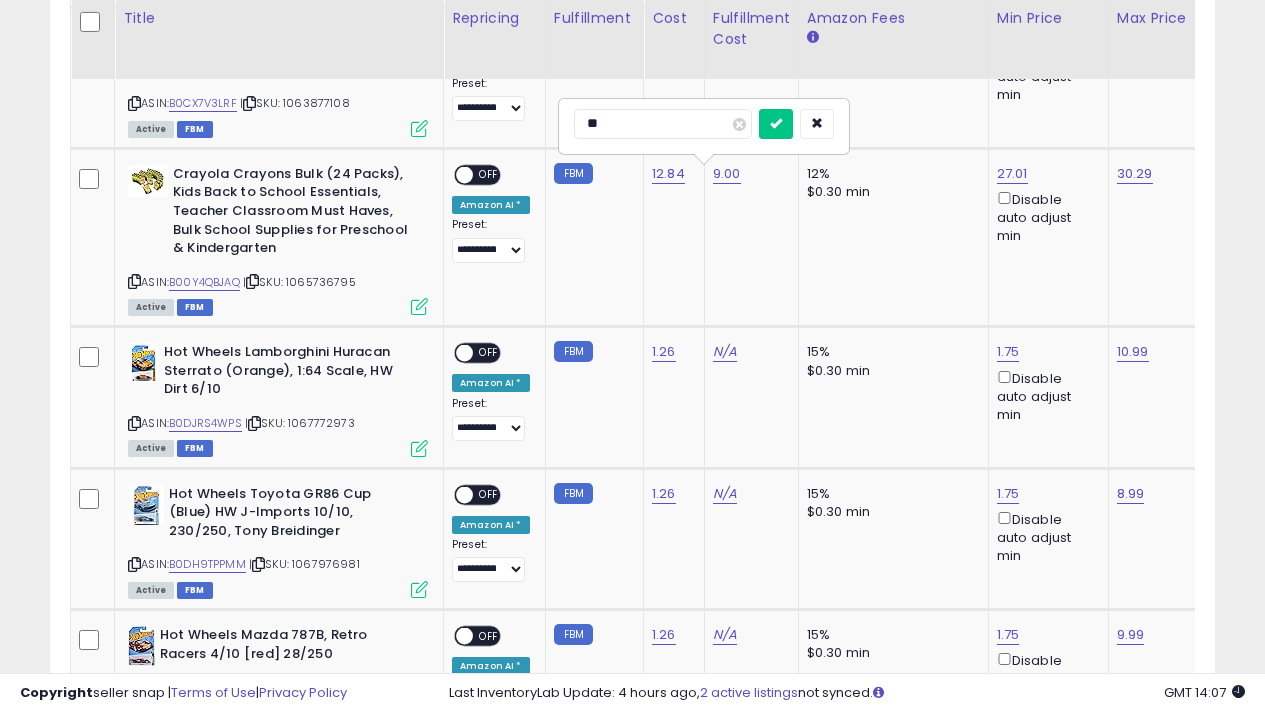 type on "*" 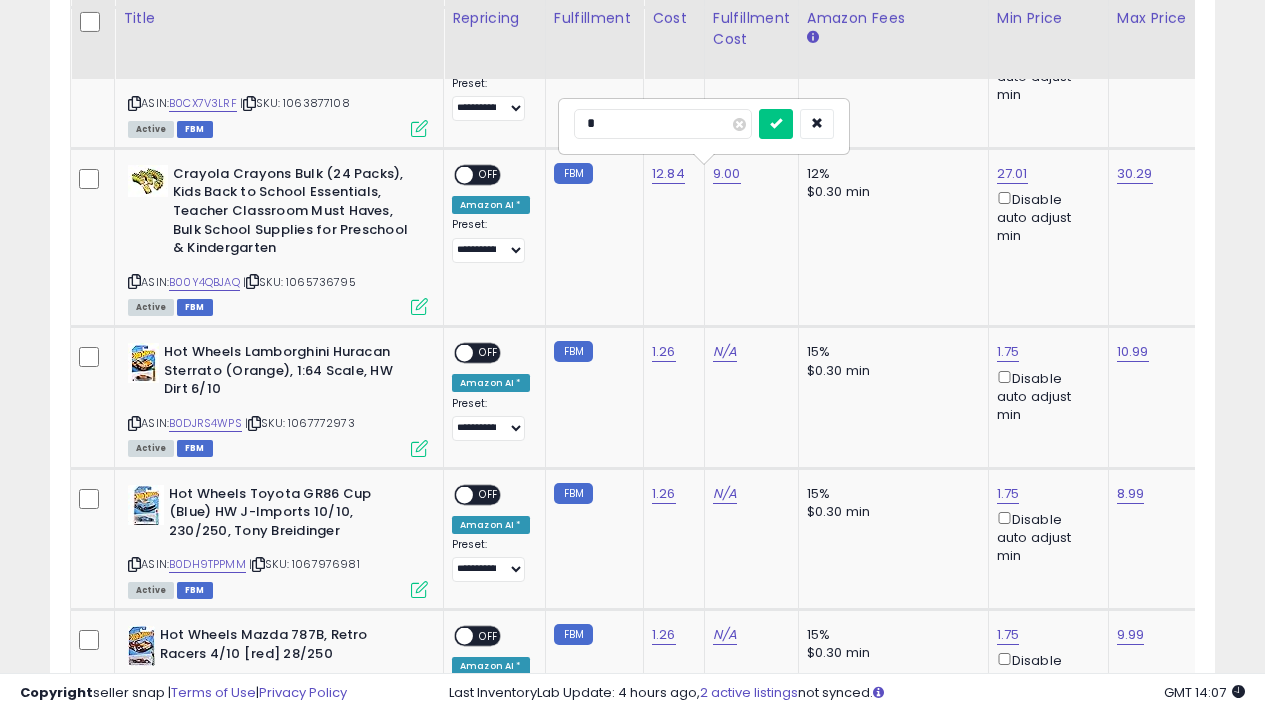 type 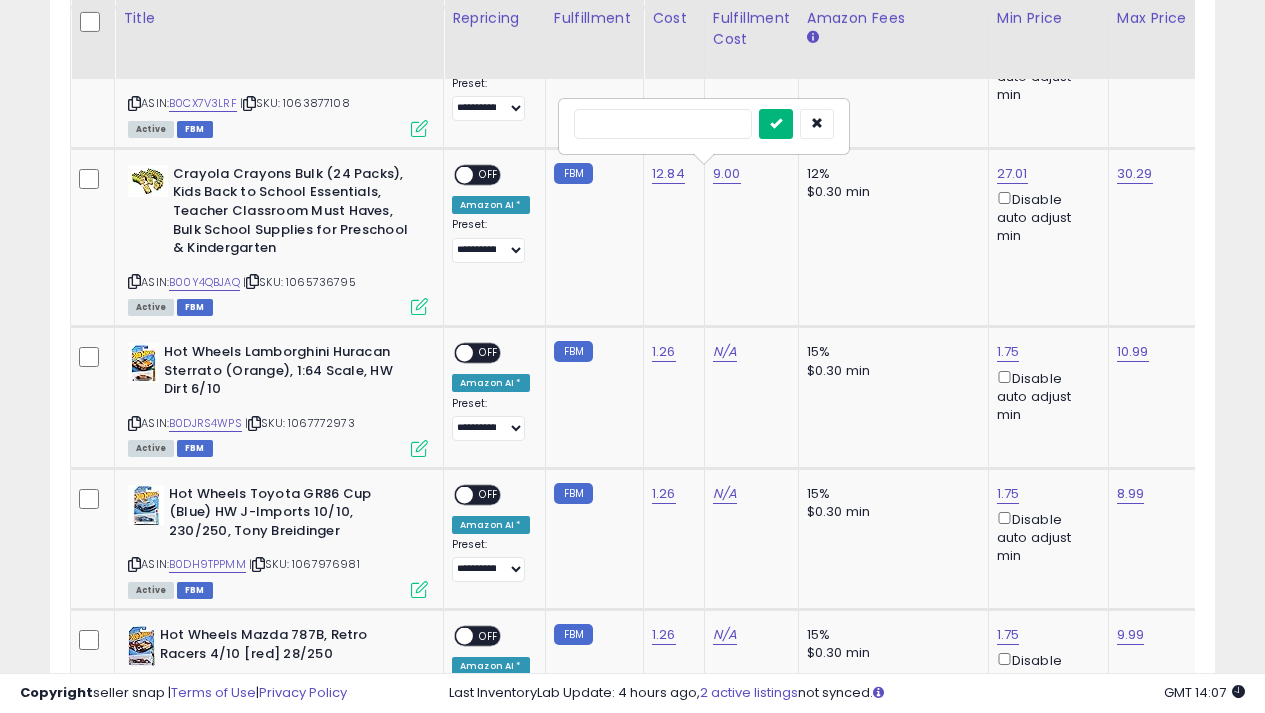 click at bounding box center [776, 124] 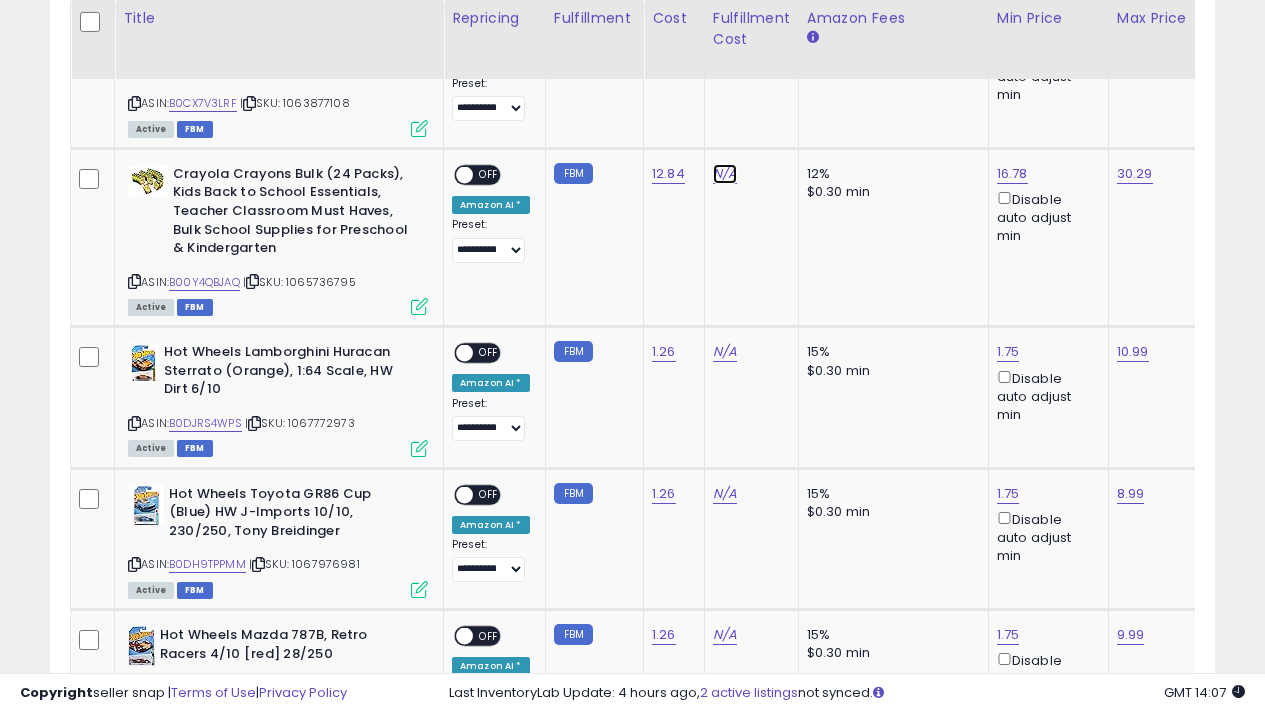 click on "N/A" at bounding box center [725, -1353] 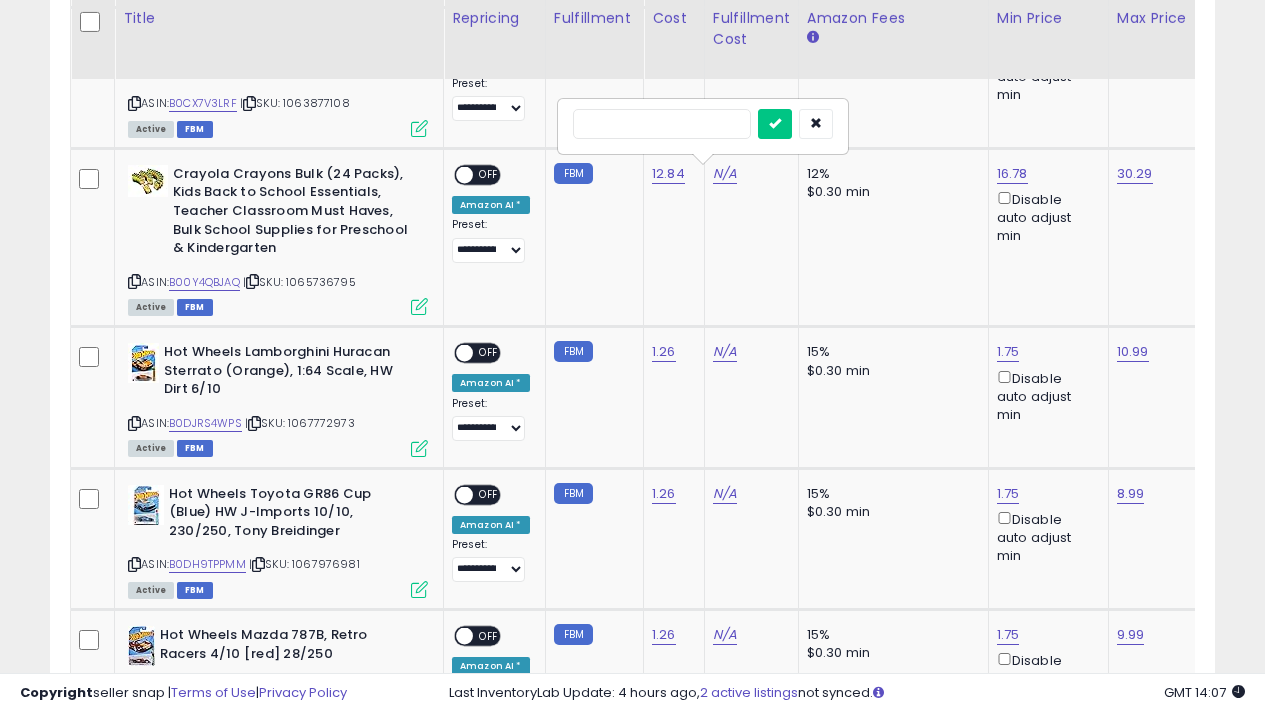 type on "*" 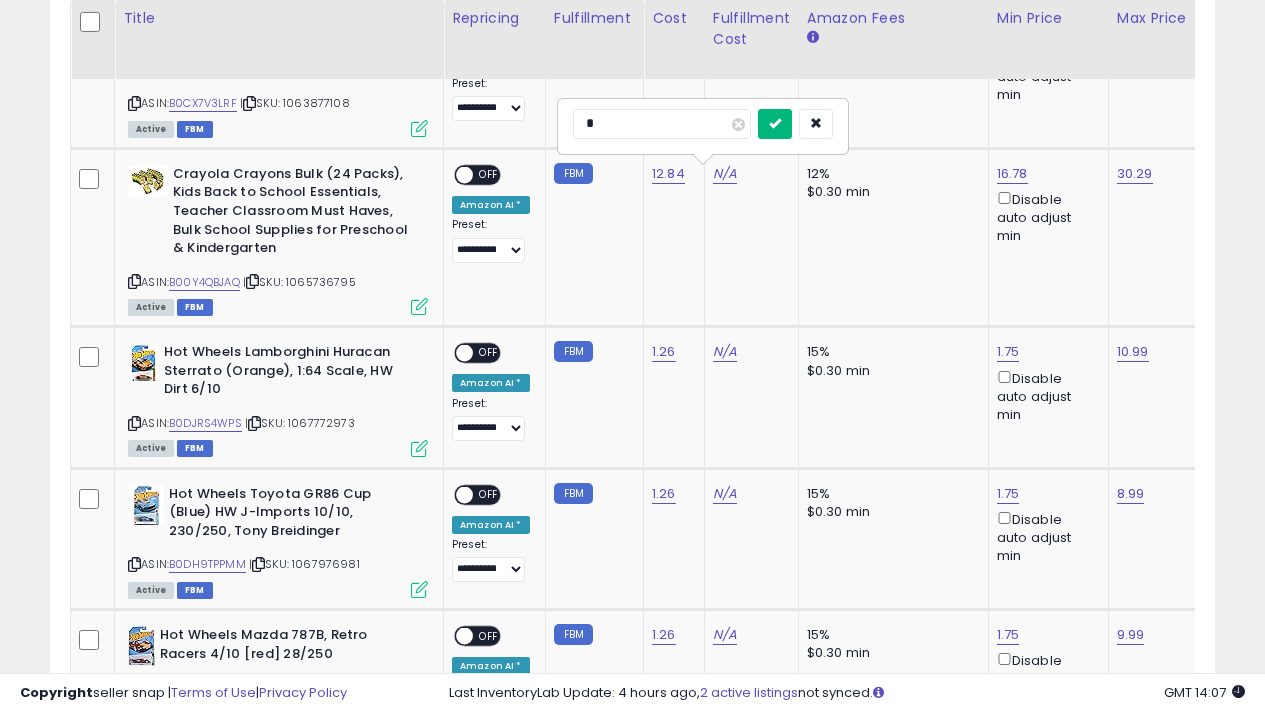click at bounding box center [775, 123] 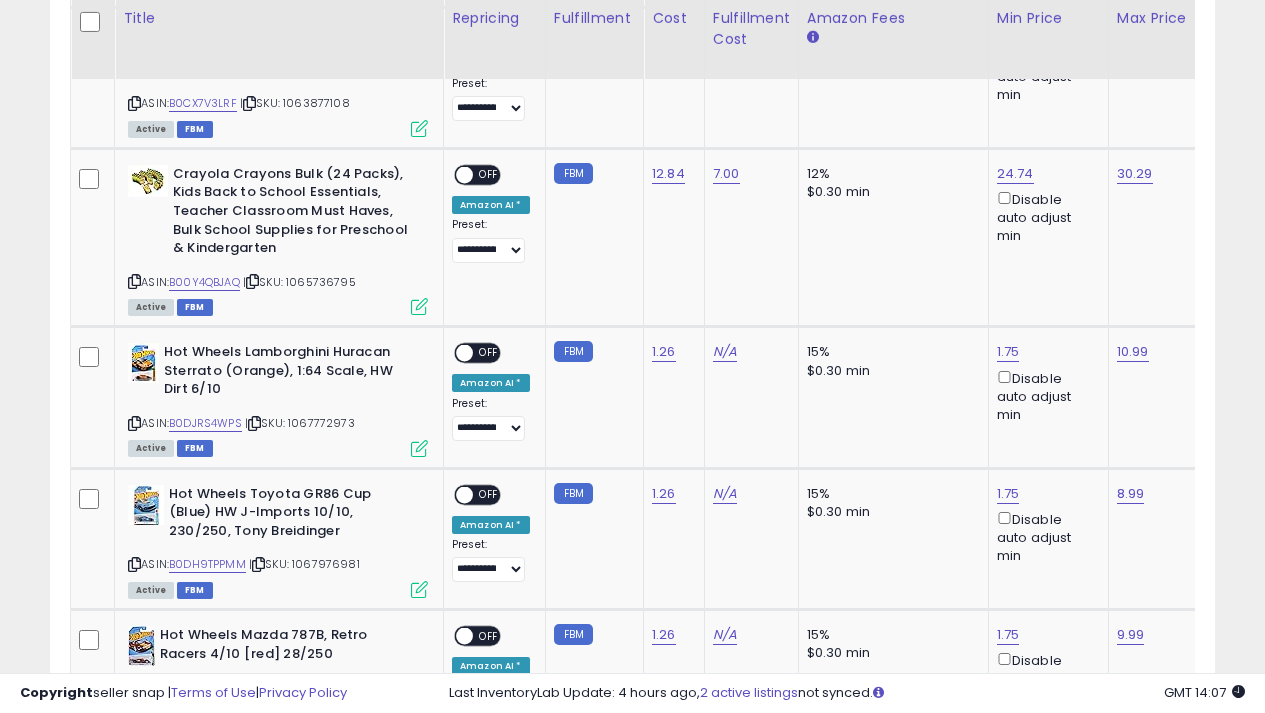 click on "OFF" at bounding box center [489, 174] 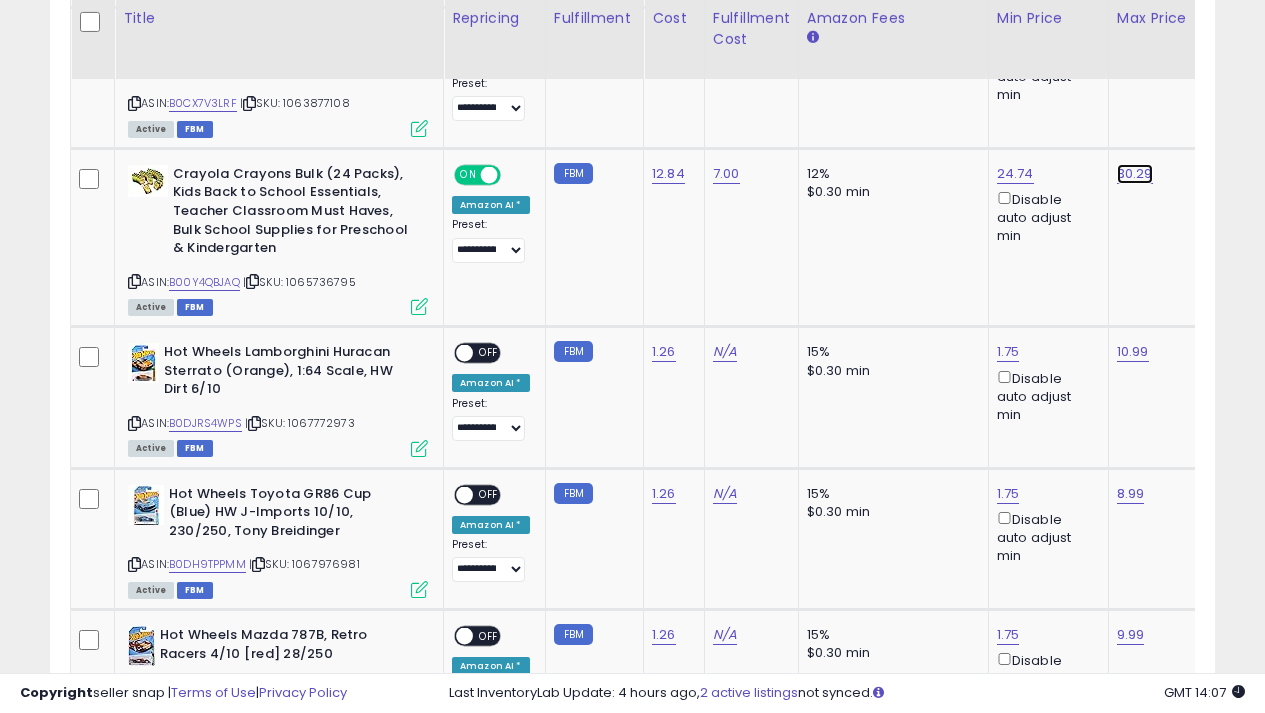 click on "30.29" at bounding box center (1136, -1353) 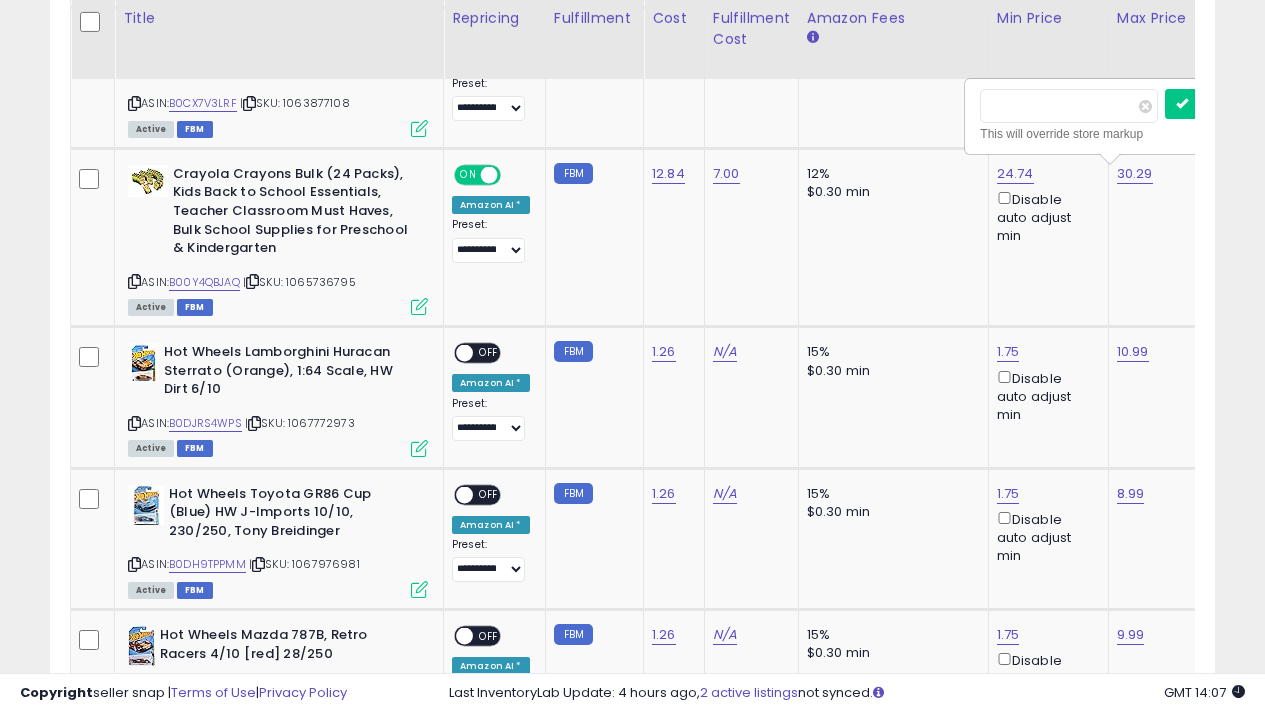 scroll, scrollTop: 0, scrollLeft: 126, axis: horizontal 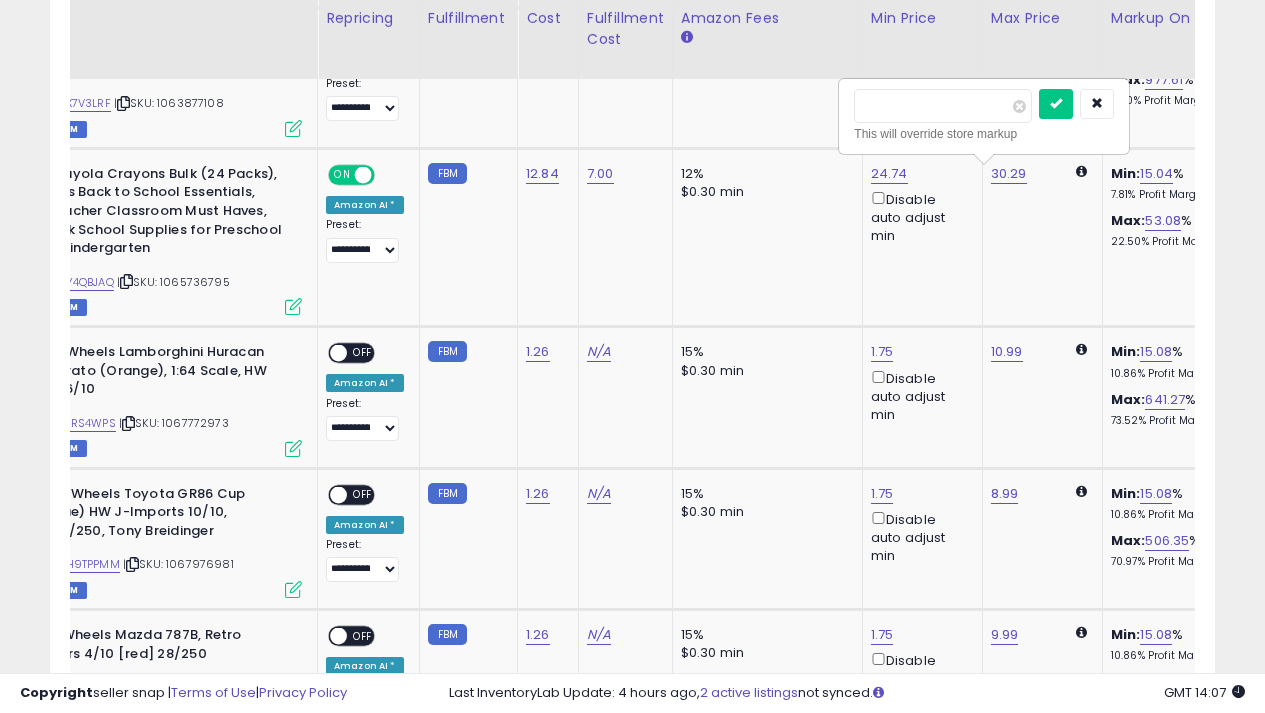 type on "*" 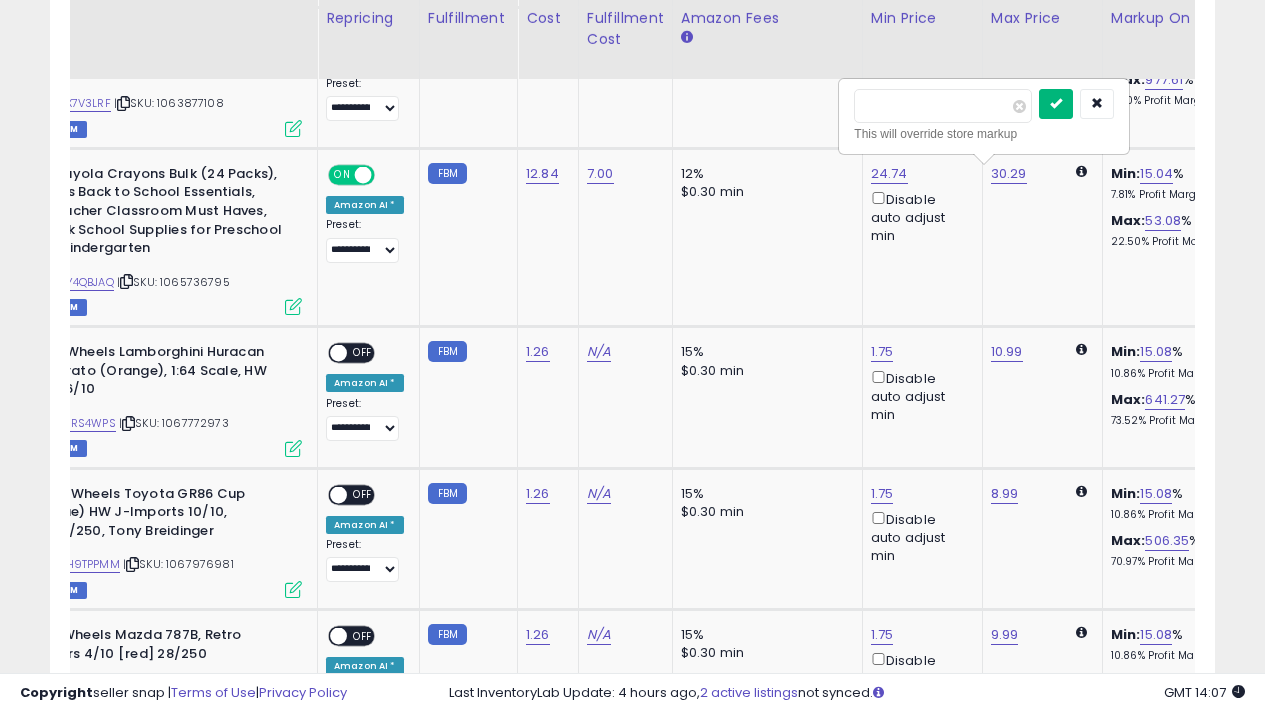 click at bounding box center [1056, 104] 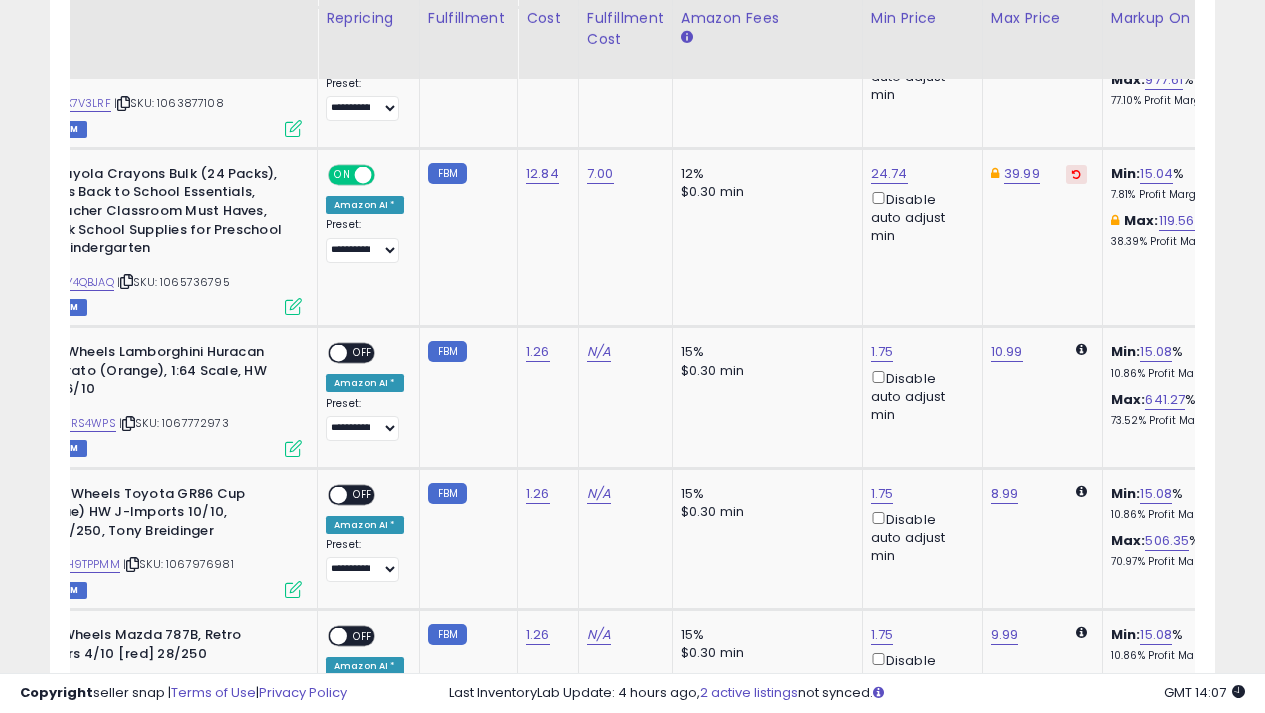 scroll, scrollTop: 0, scrollLeft: 0, axis: both 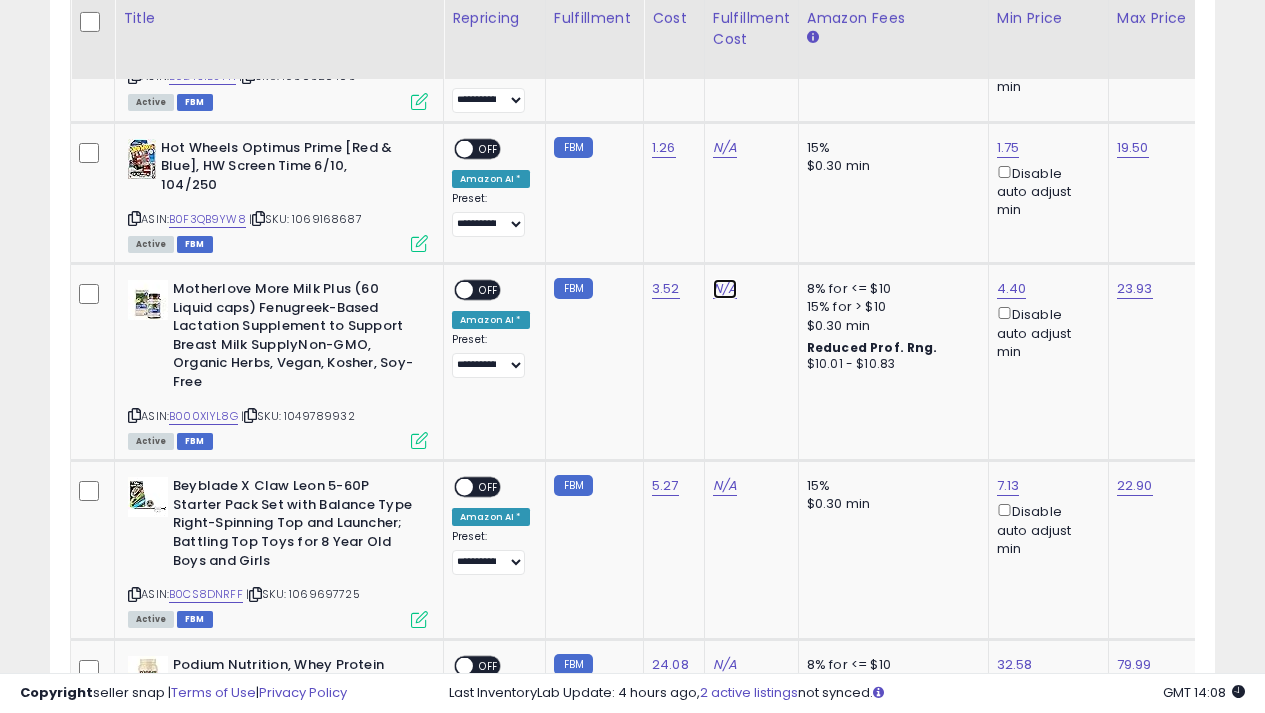 click on "N/A" at bounding box center [725, -2653] 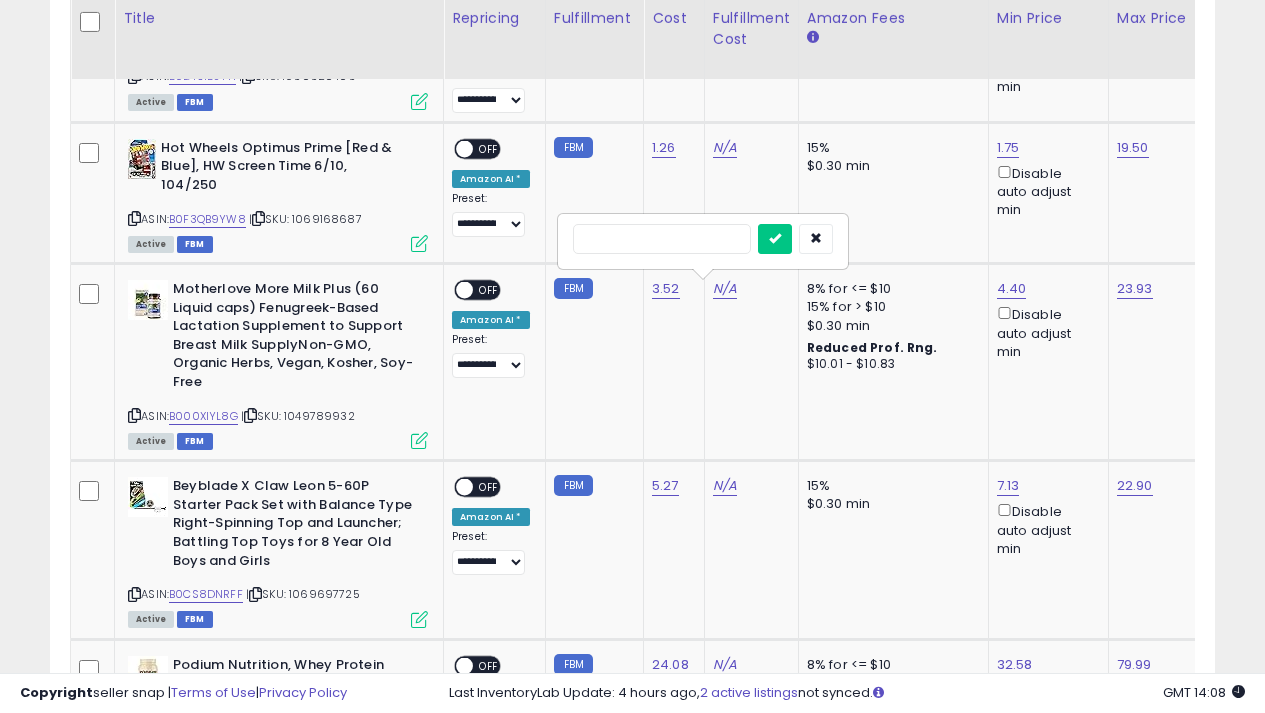 type on "*" 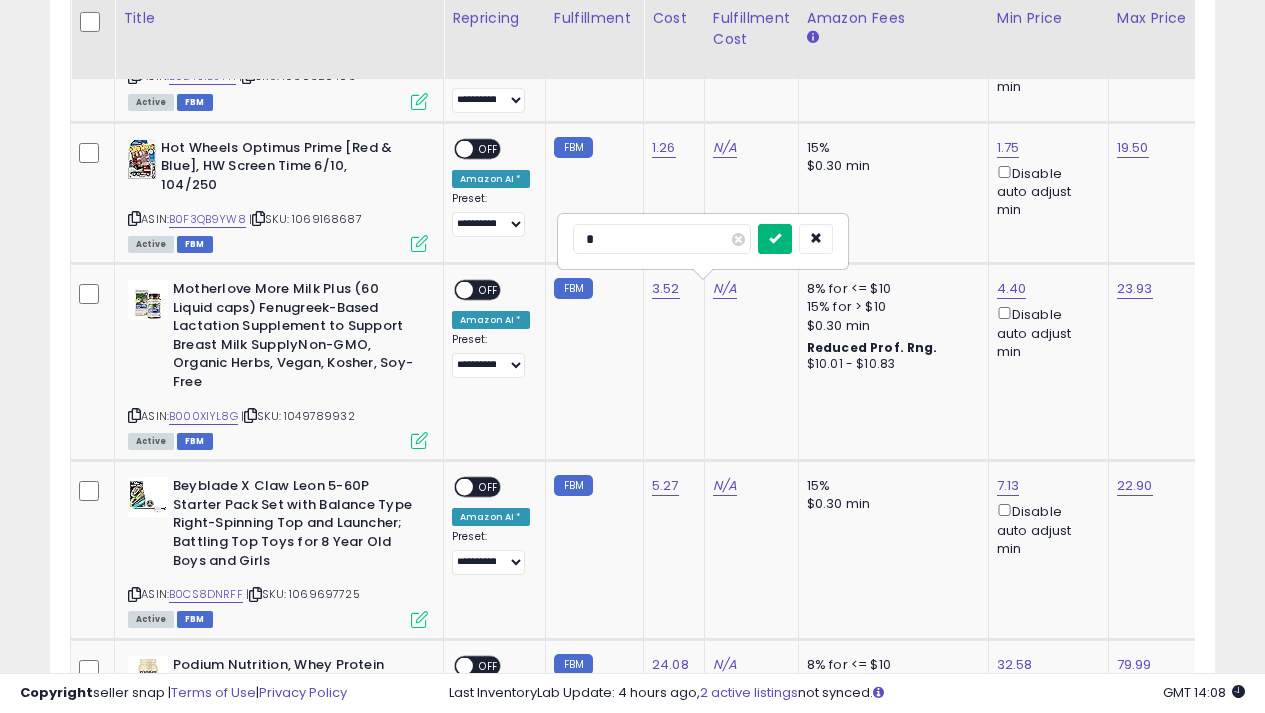 click at bounding box center (775, 238) 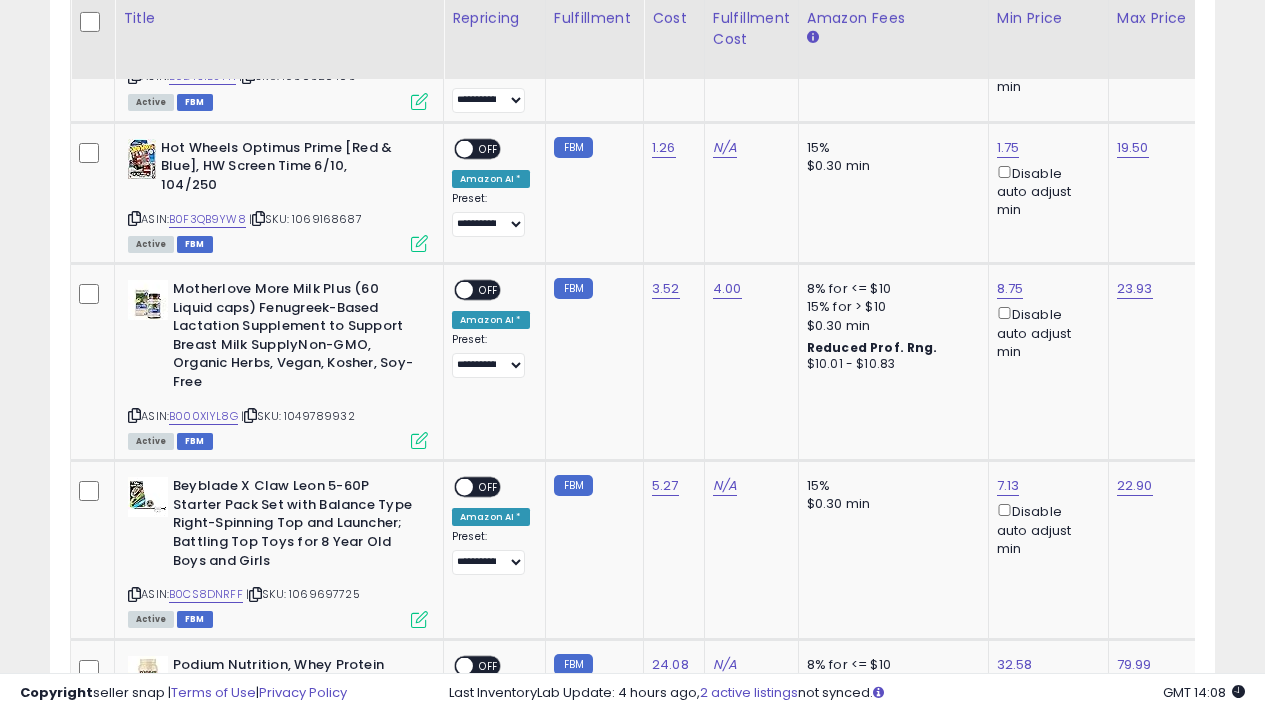 click on "OFF" at bounding box center [489, 290] 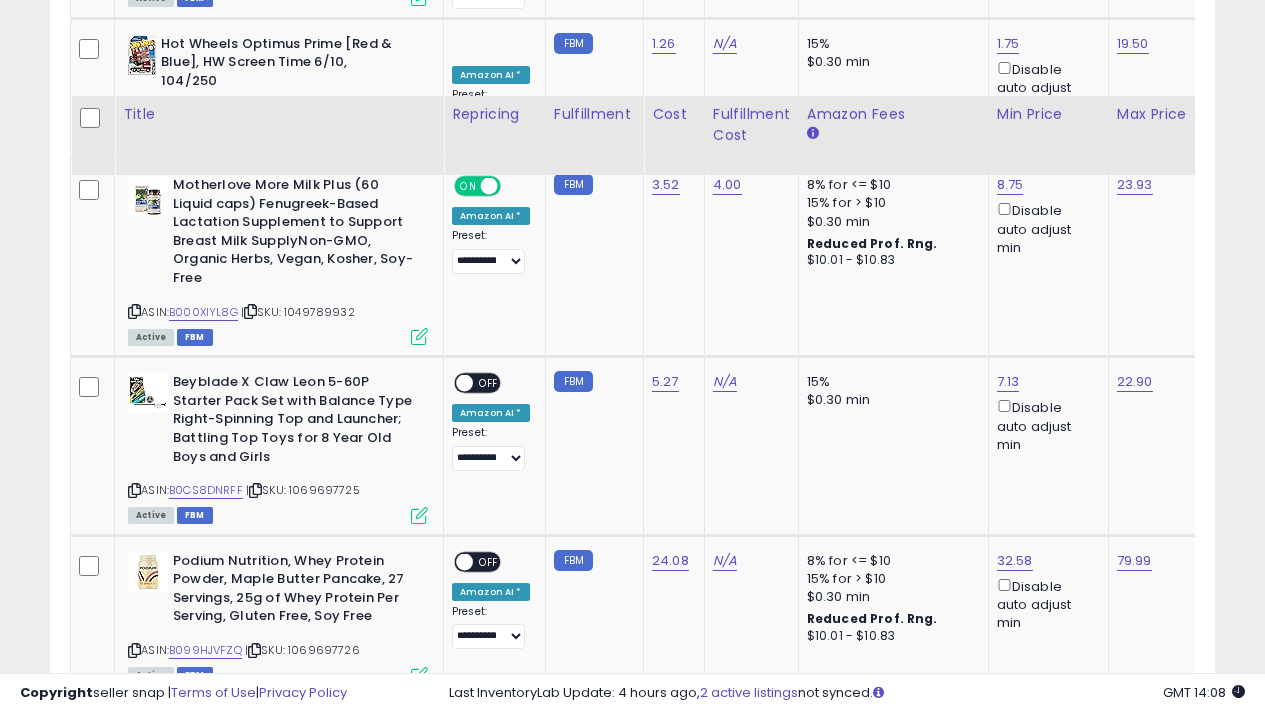 scroll, scrollTop: 3927, scrollLeft: 0, axis: vertical 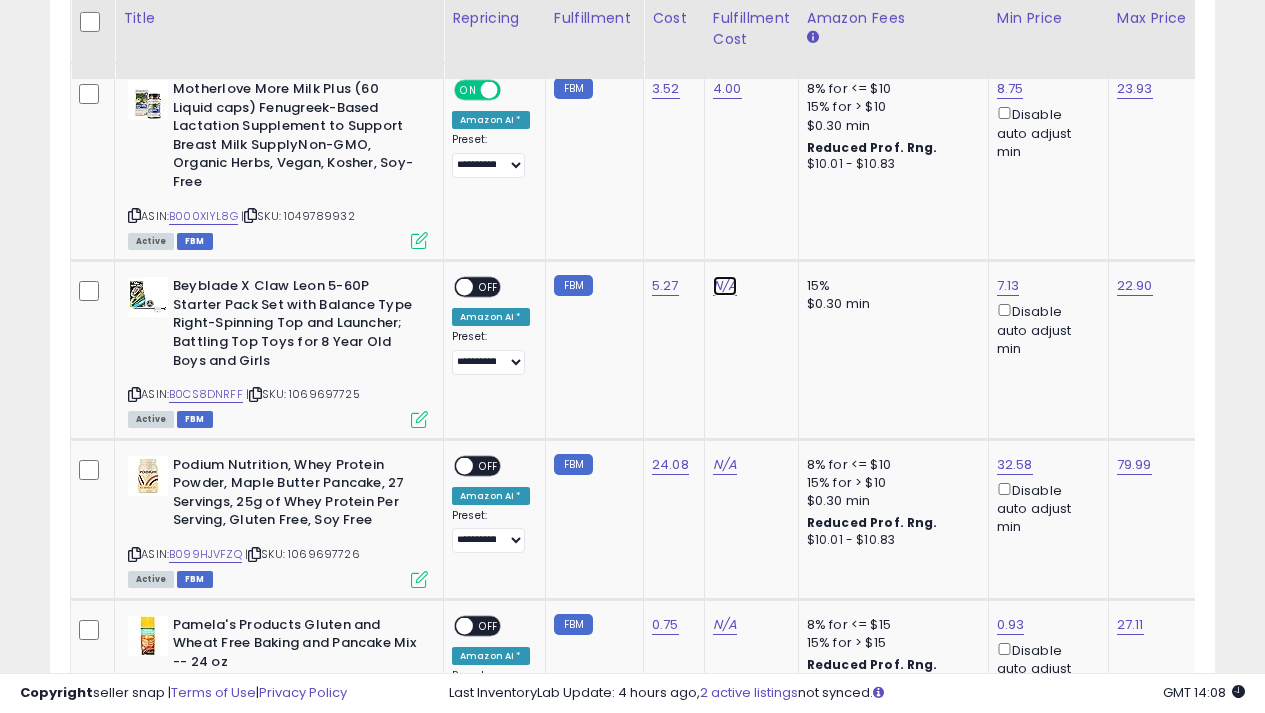 click on "N/A" at bounding box center [725, -2853] 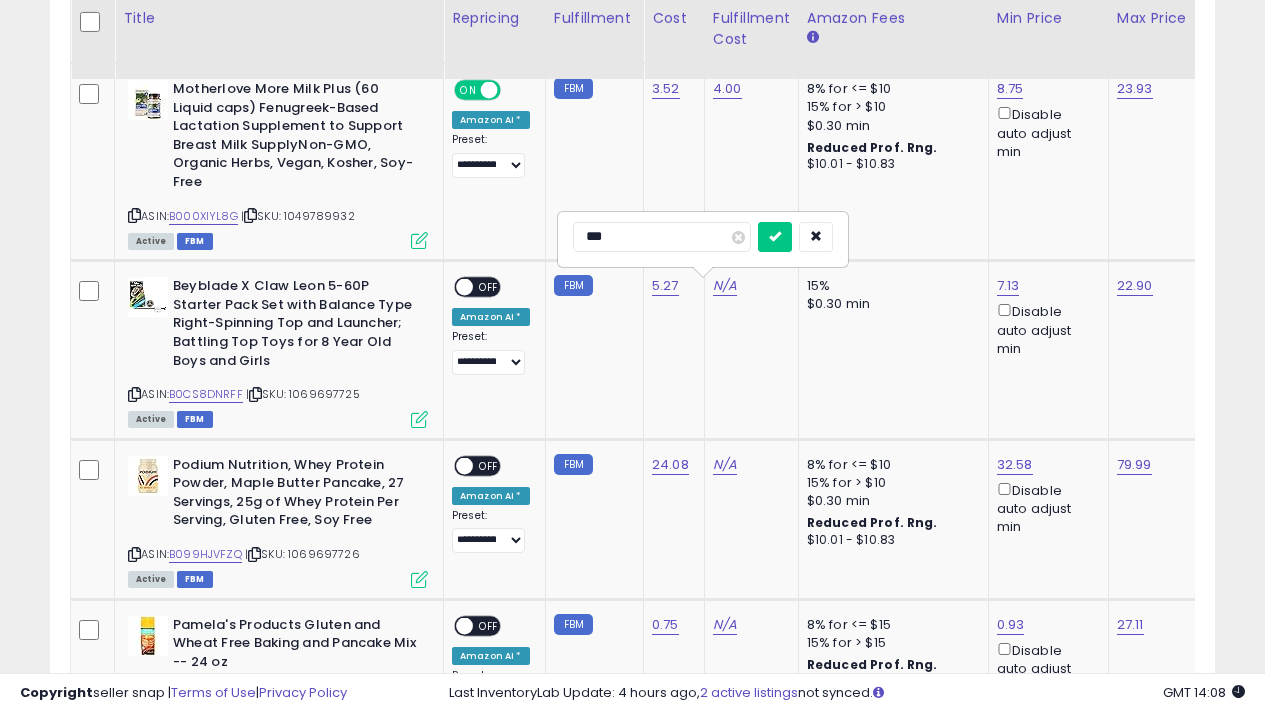 type on "****" 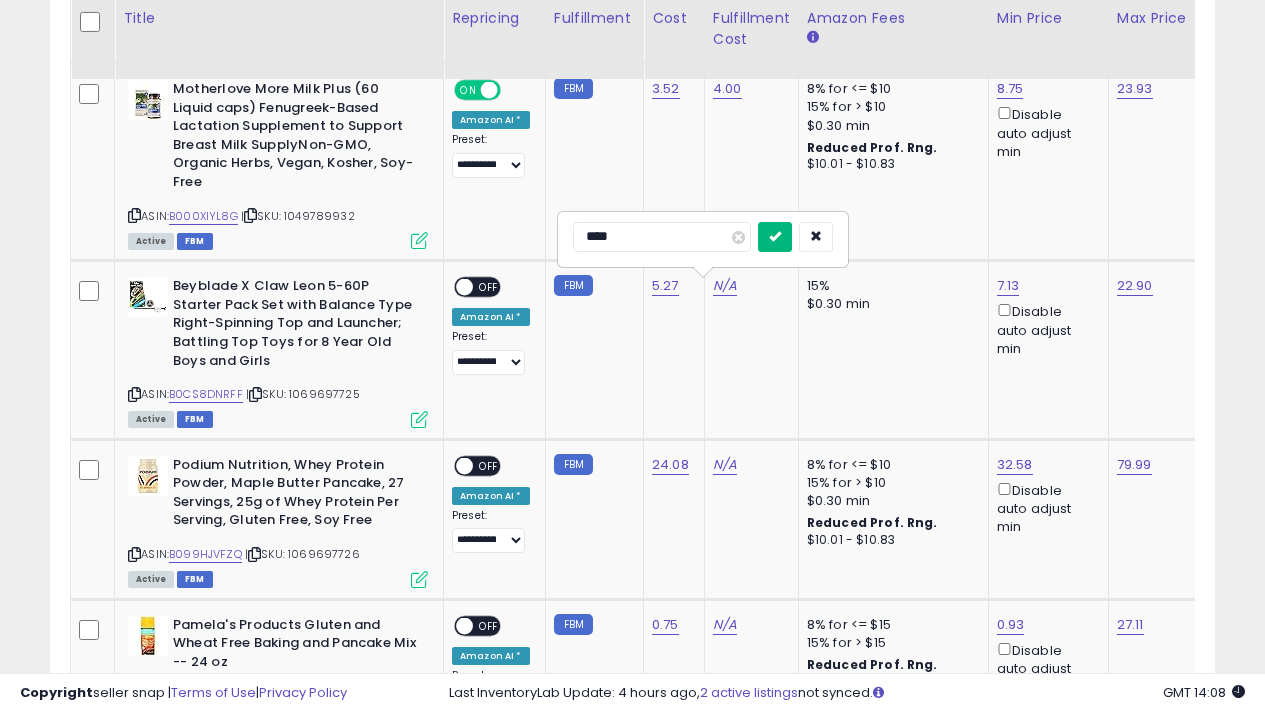 click at bounding box center (775, 237) 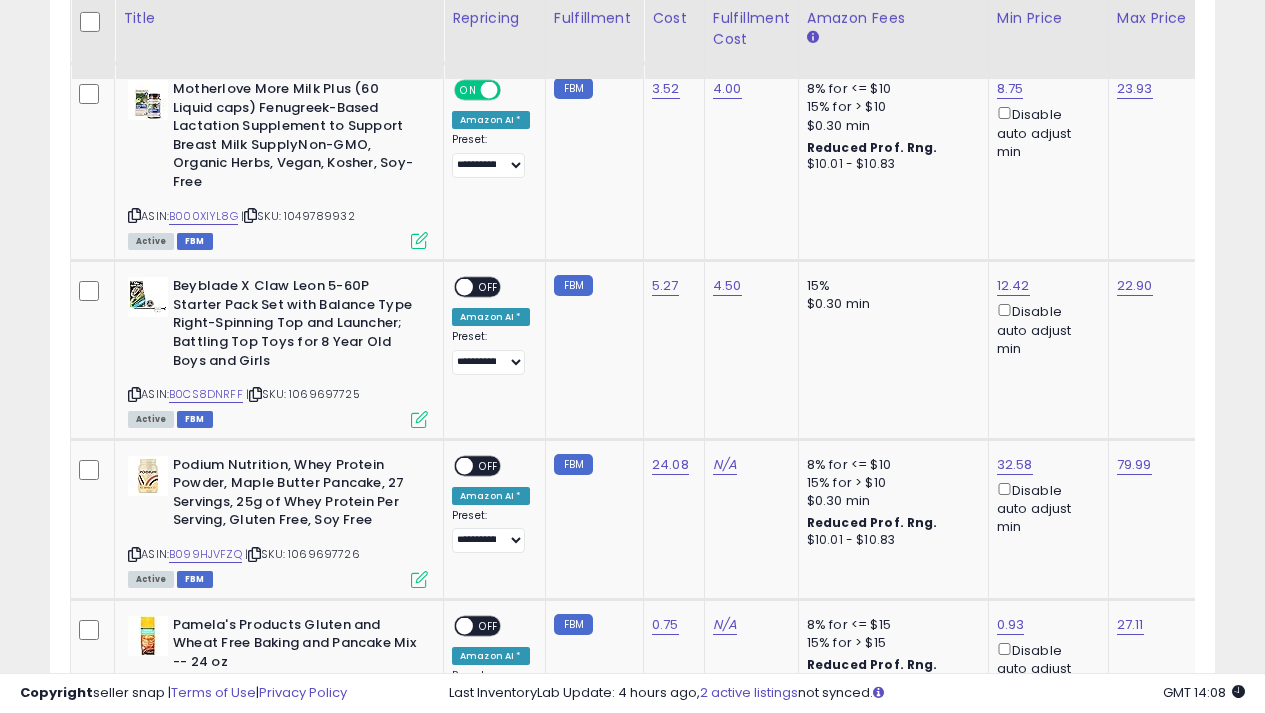 click on "OFF" at bounding box center [489, 287] 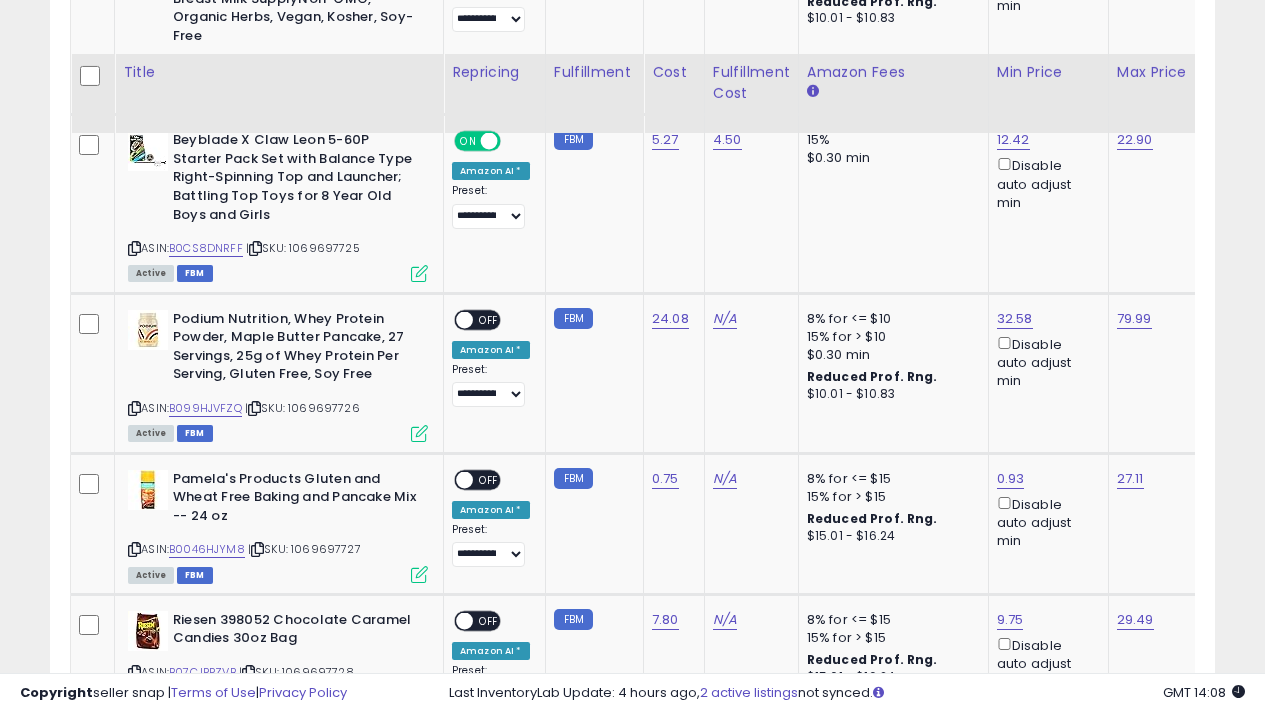 scroll, scrollTop: 4127, scrollLeft: 0, axis: vertical 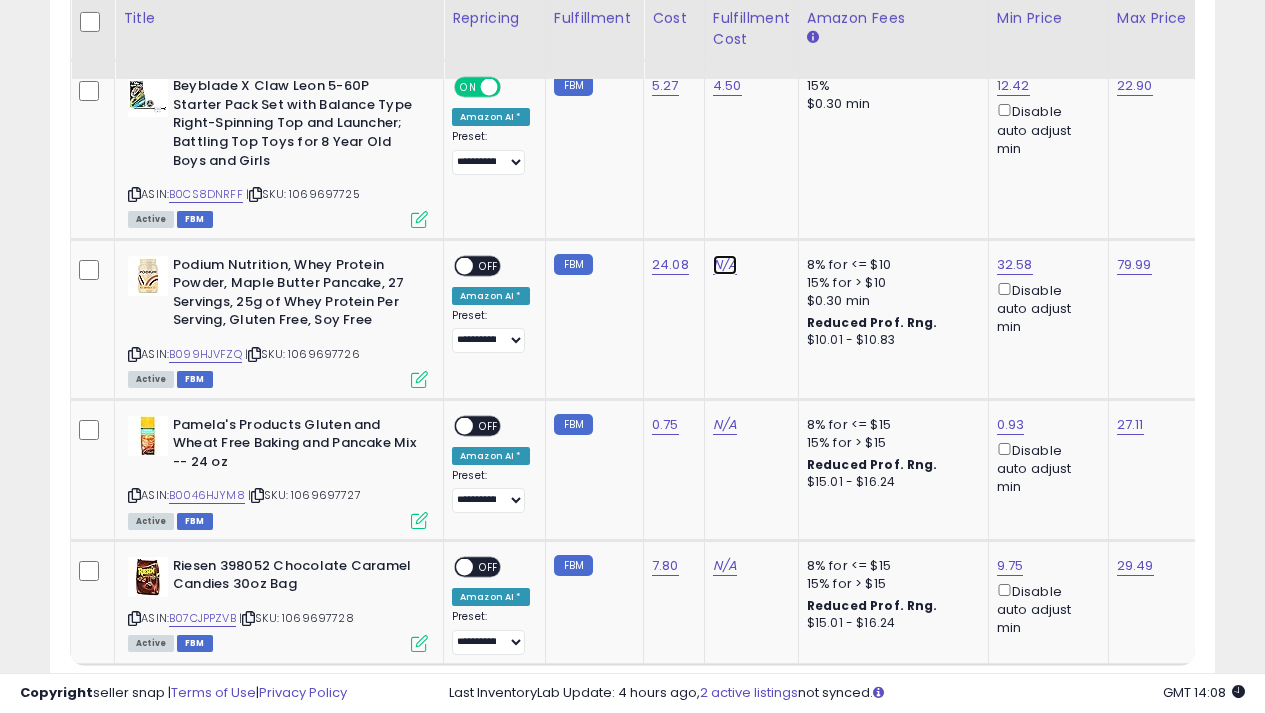 click on "N/A" at bounding box center (725, -3053) 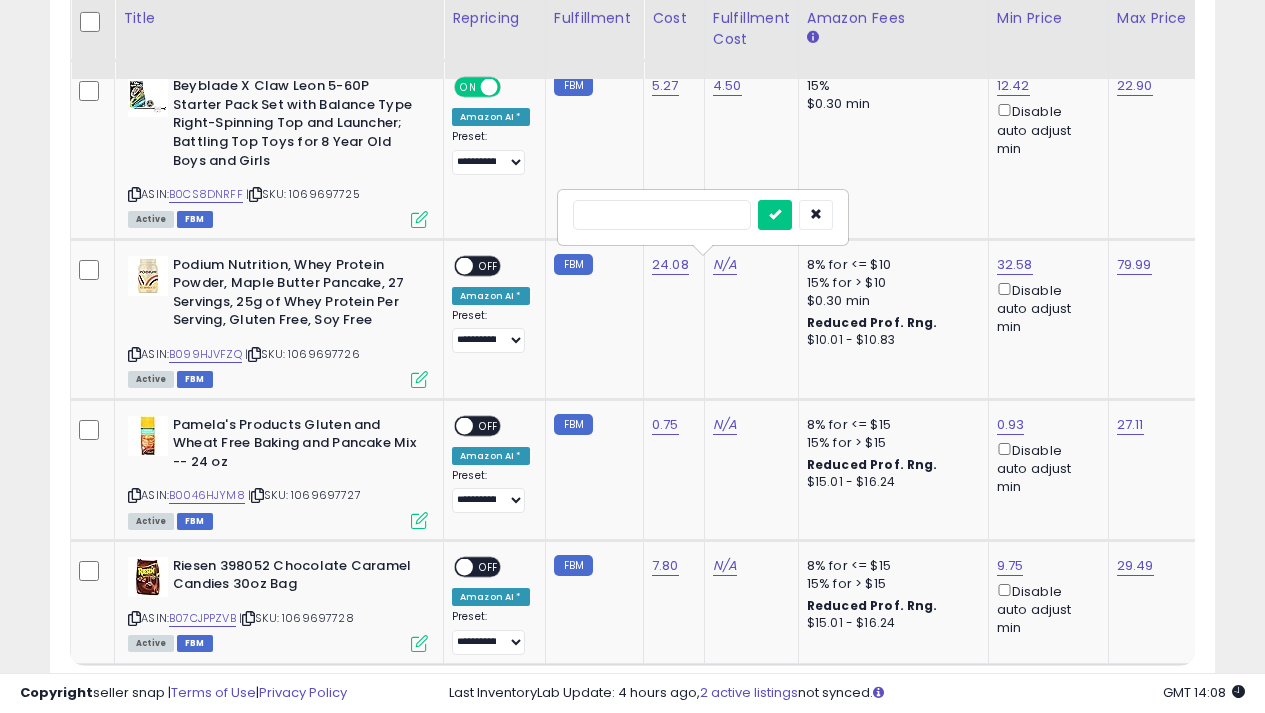 type on "*" 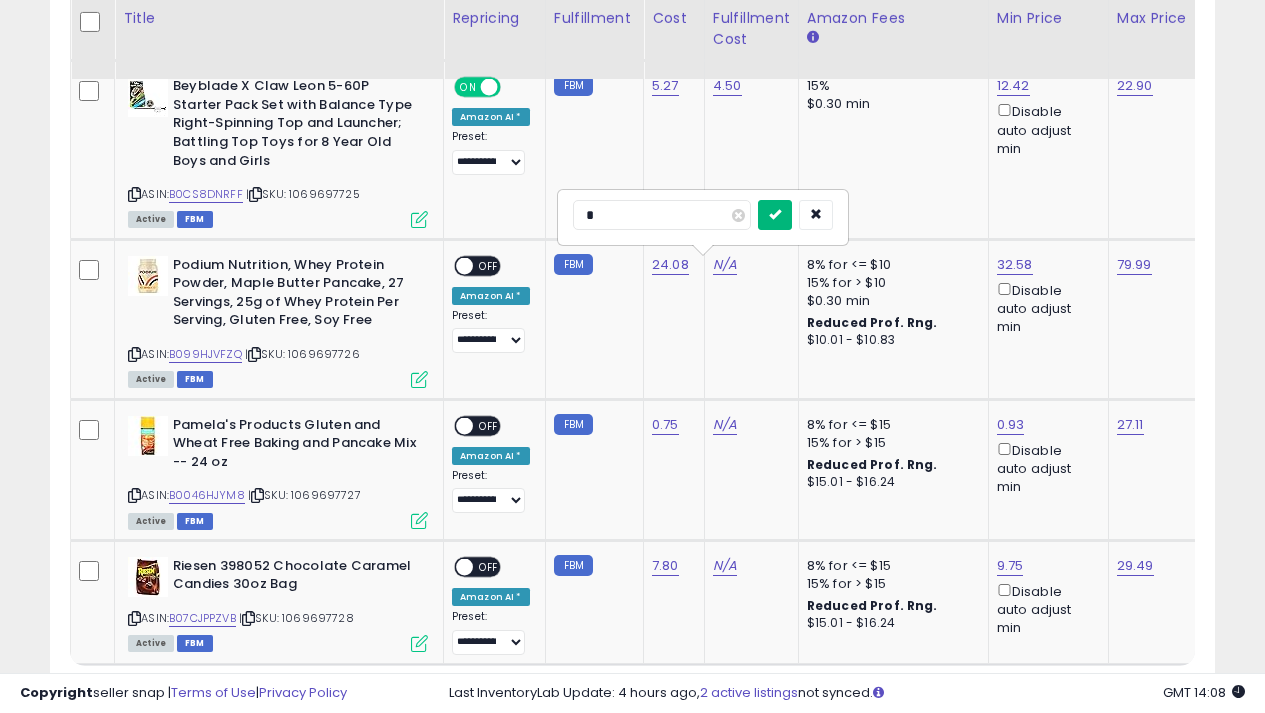click at bounding box center [775, 214] 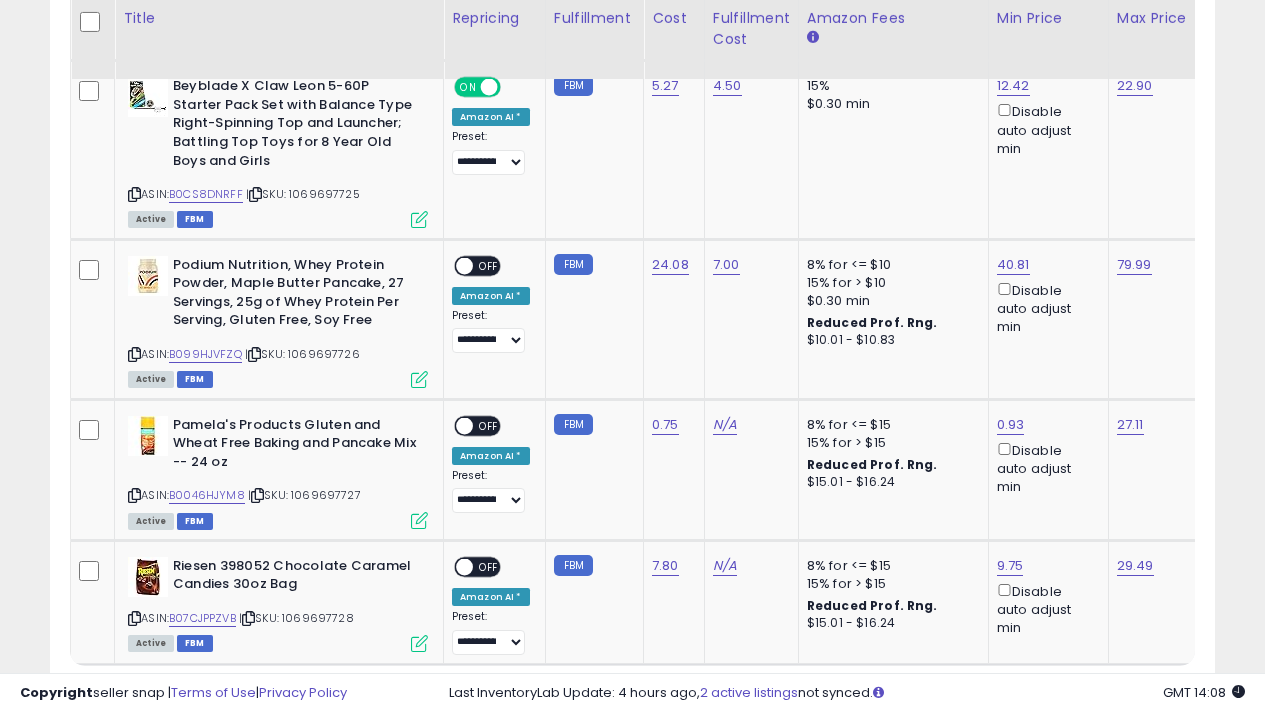 click on "ON   OFF" at bounding box center (455, 265) 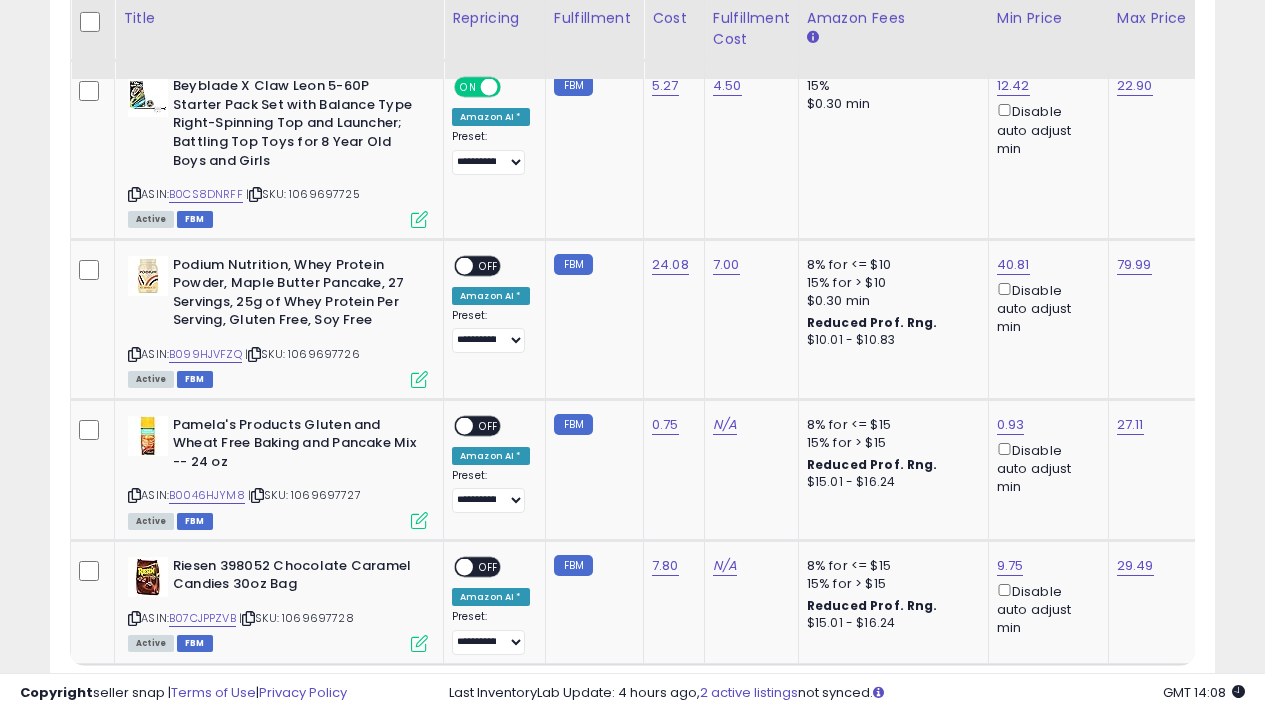 click on "OFF" at bounding box center [489, 265] 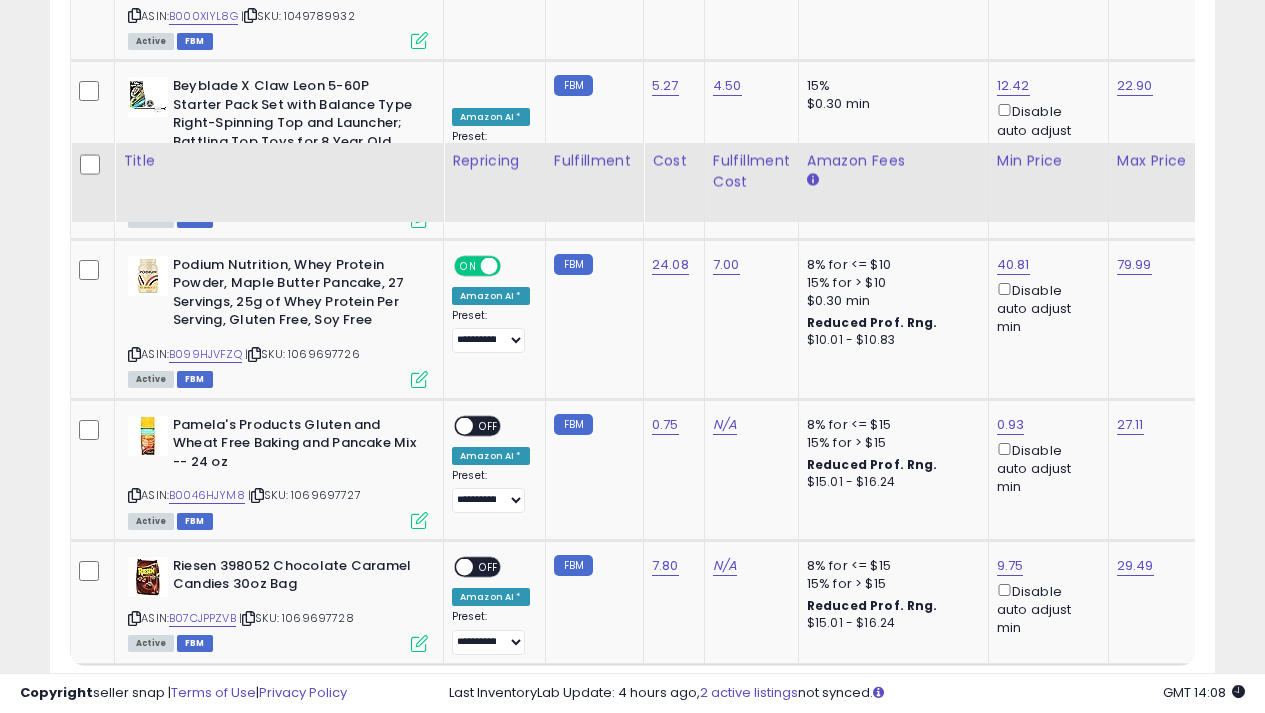 scroll, scrollTop: 4269, scrollLeft: 0, axis: vertical 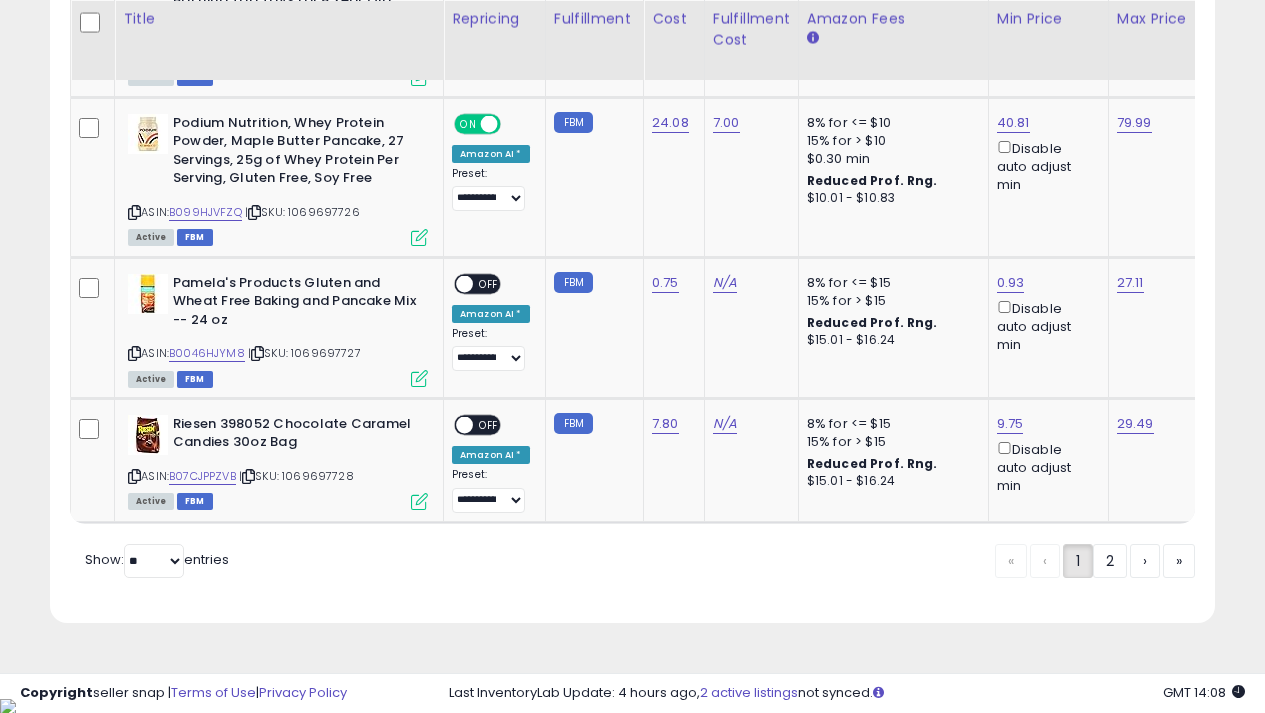 click on "N/A" at bounding box center (748, 283) 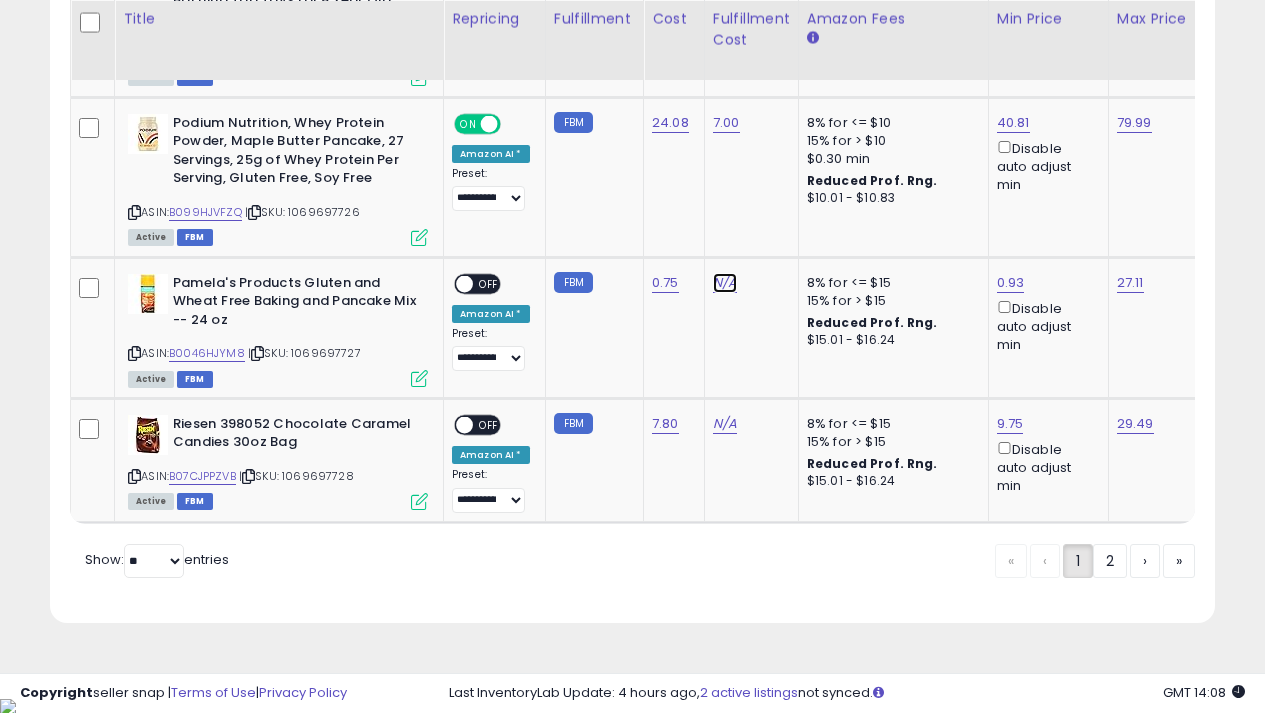 click on "N/A" at bounding box center (725, -3195) 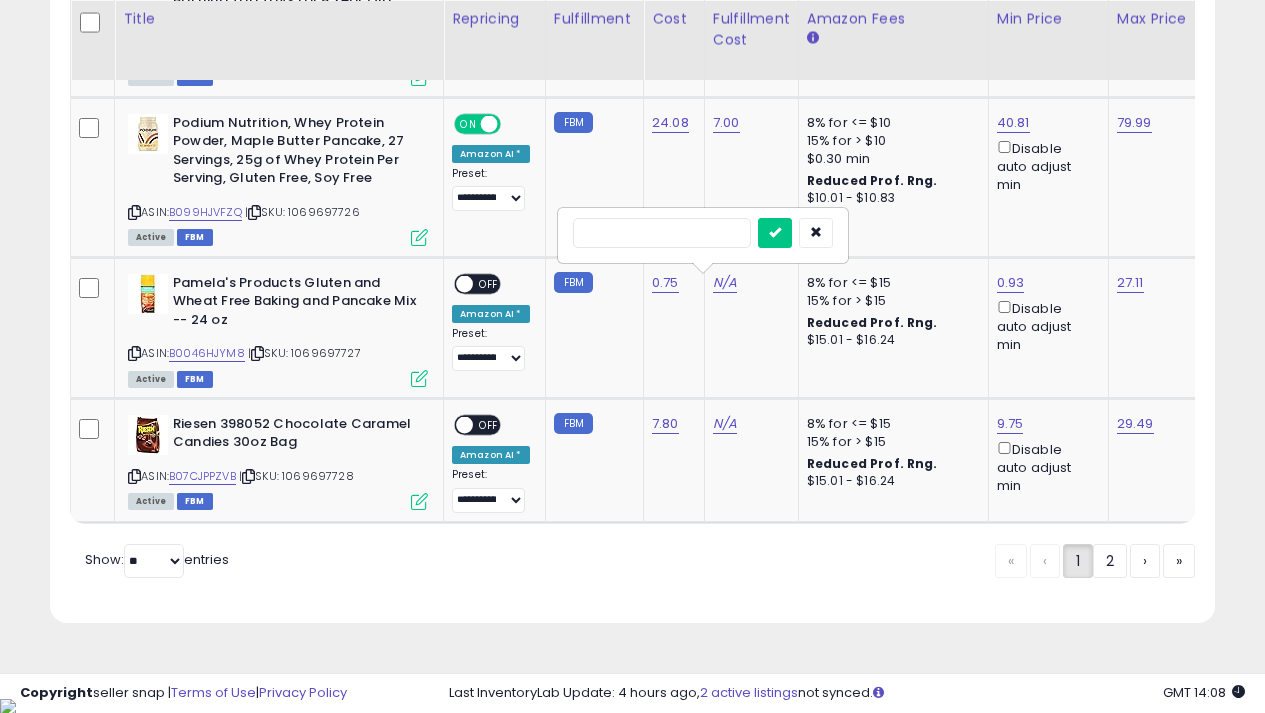 type on "*" 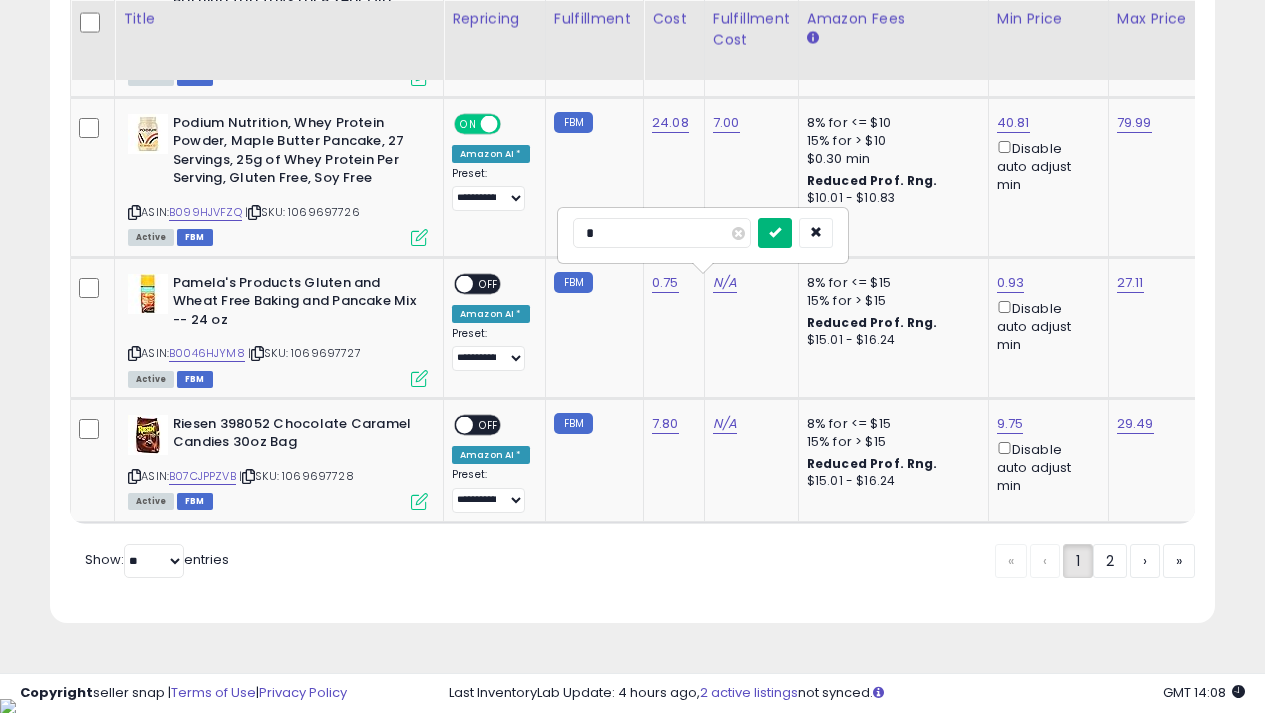 click at bounding box center (775, 232) 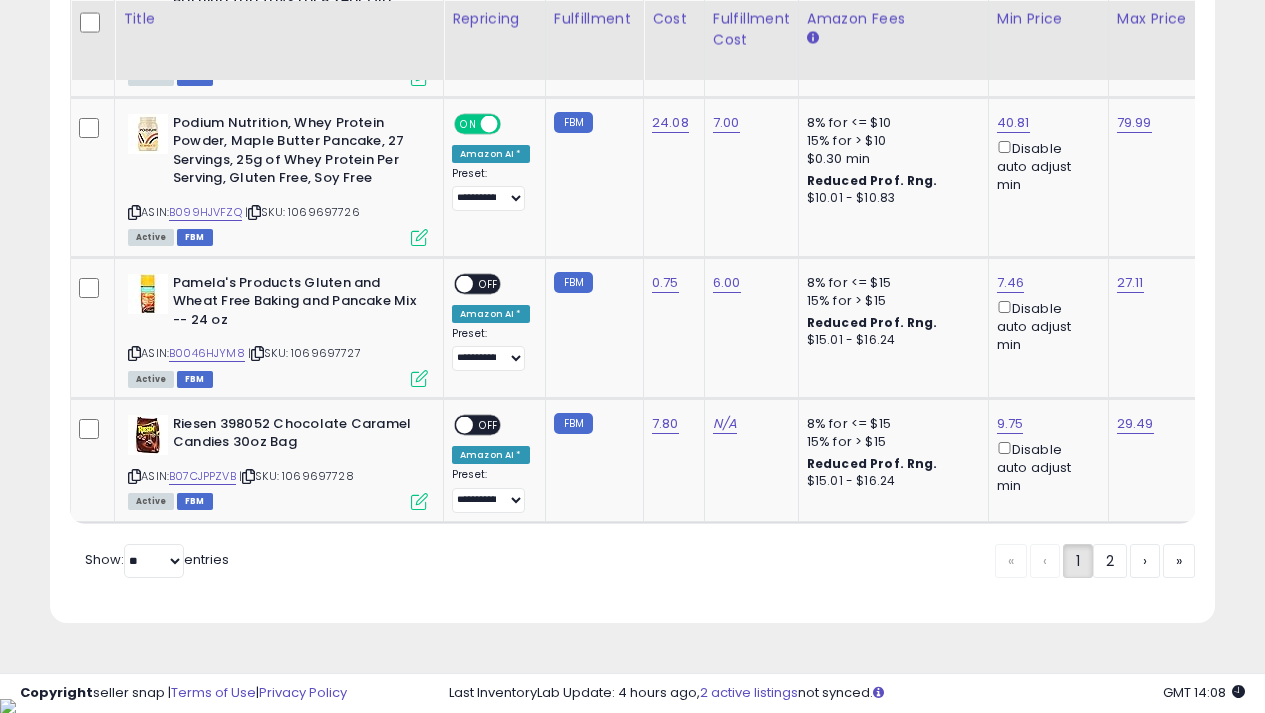 click on "OFF" at bounding box center [489, 283] 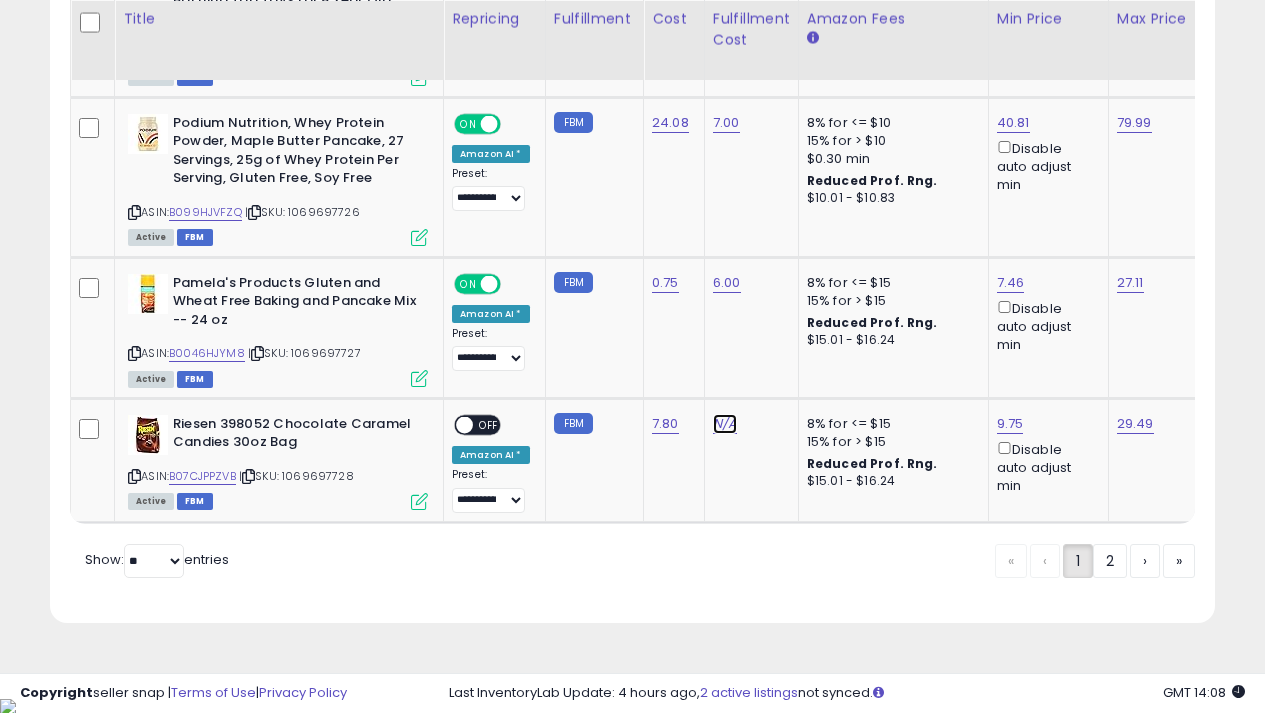click on "N/A" at bounding box center [725, -3195] 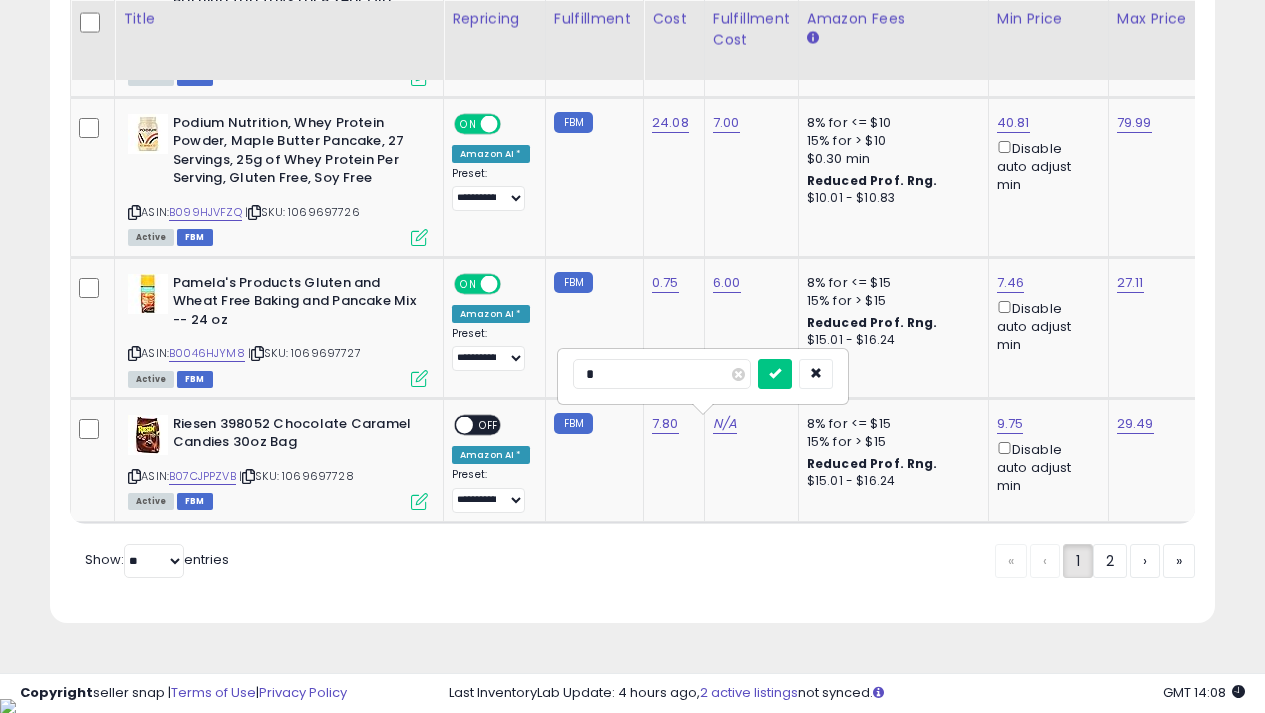 type on "*" 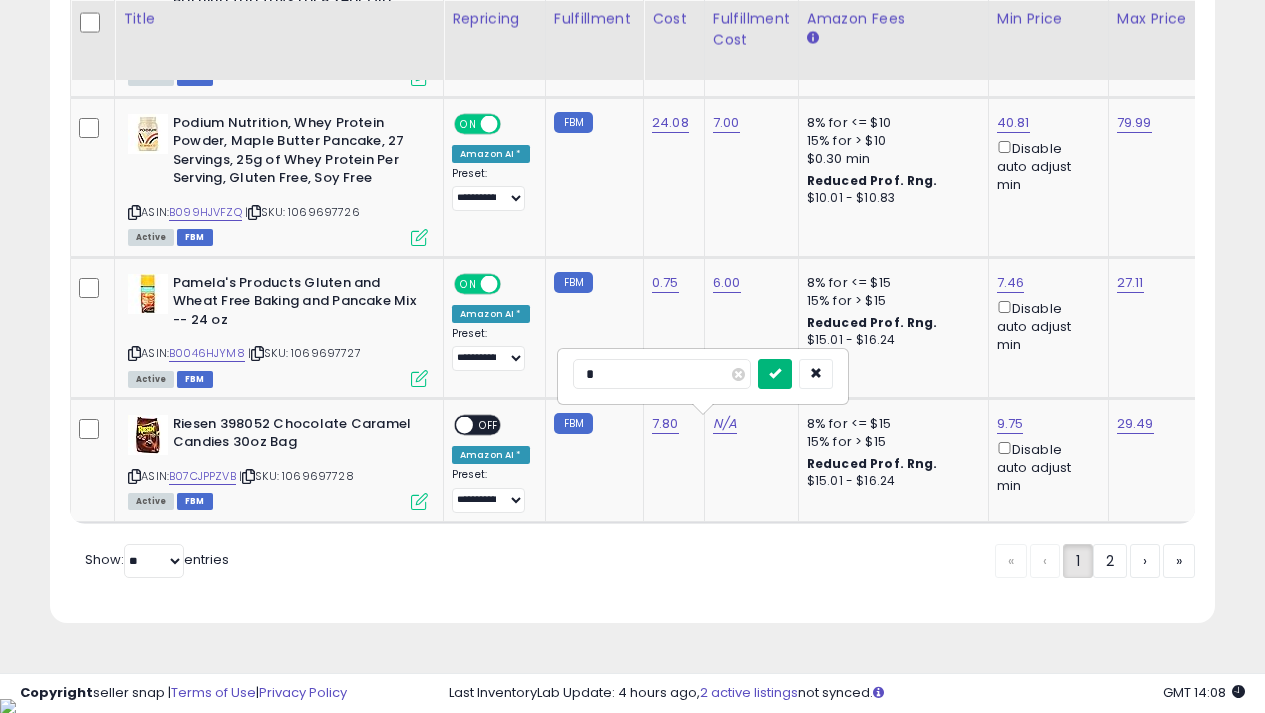 click at bounding box center [775, 373] 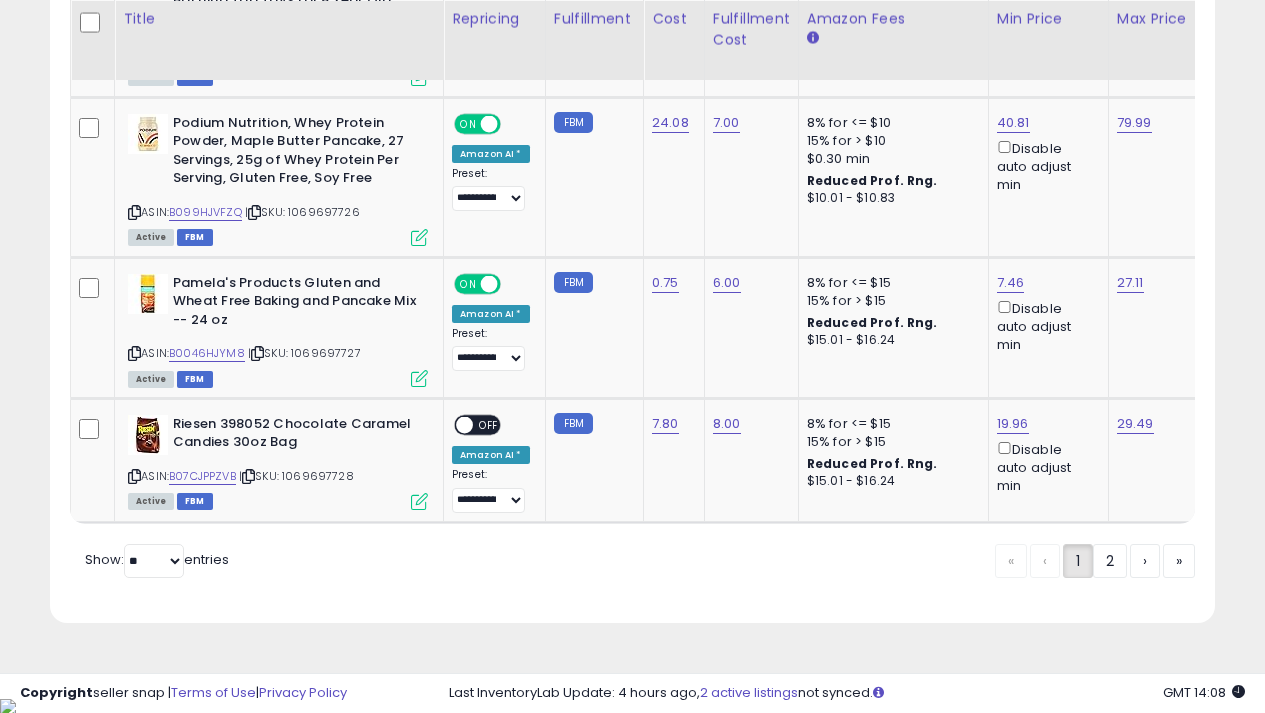click on "OFF" at bounding box center [489, 425] 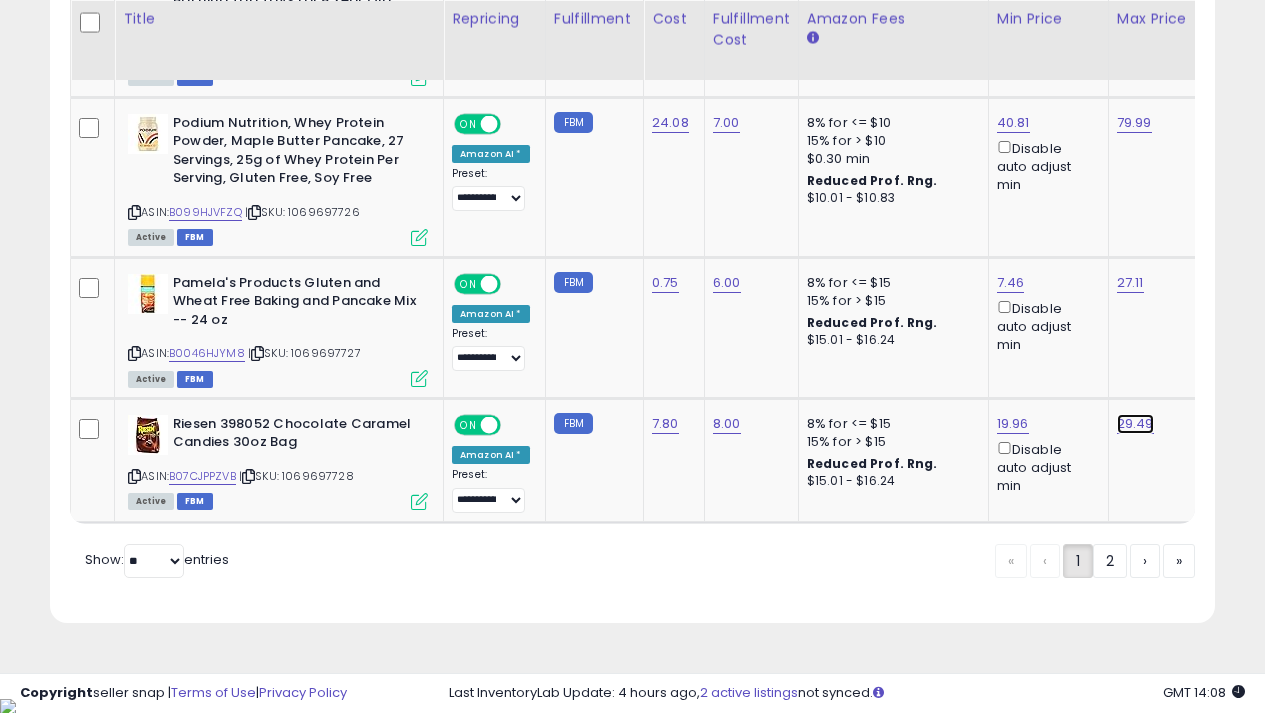 click on "29.49" at bounding box center [1136, -3195] 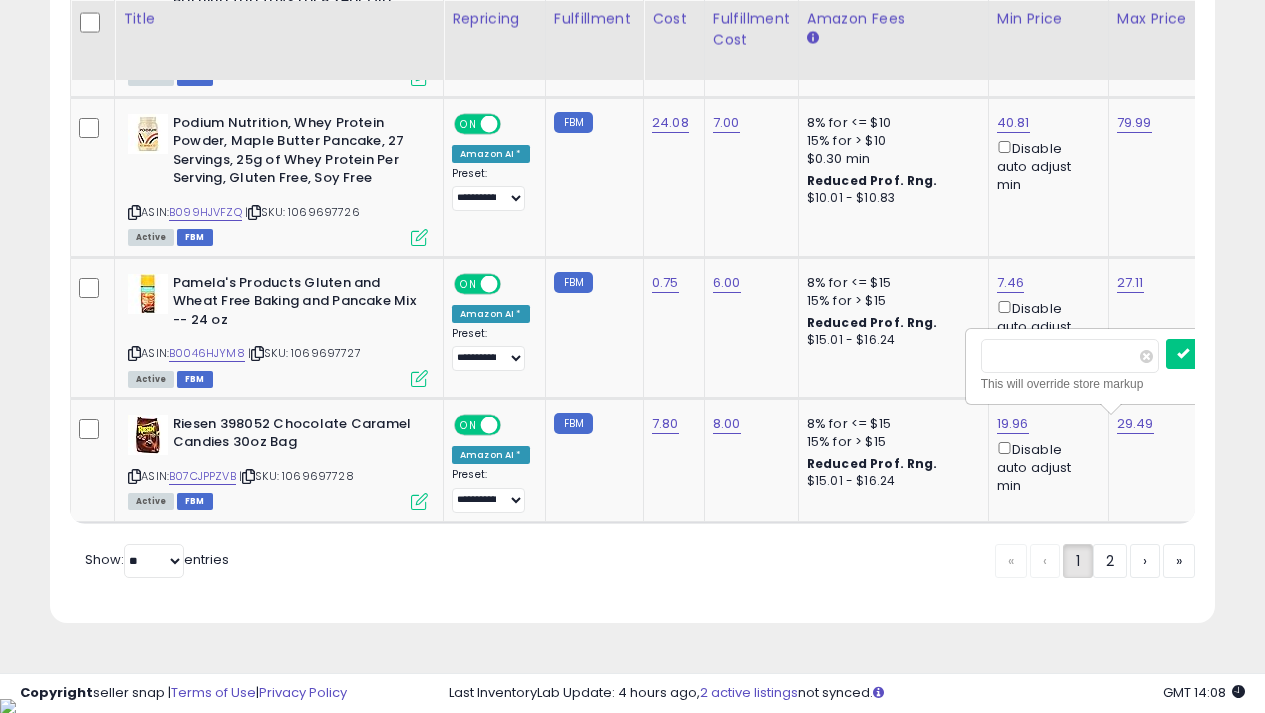 scroll, scrollTop: 0, scrollLeft: 126, axis: horizontal 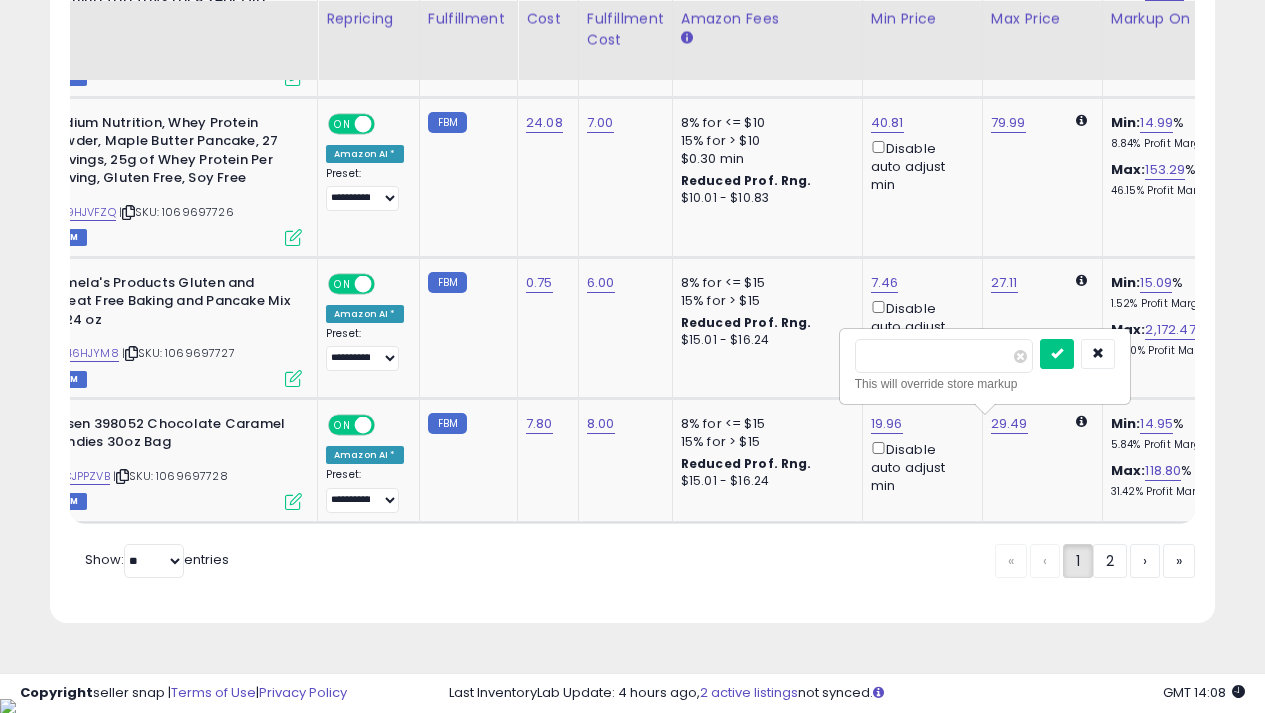 type on "*" 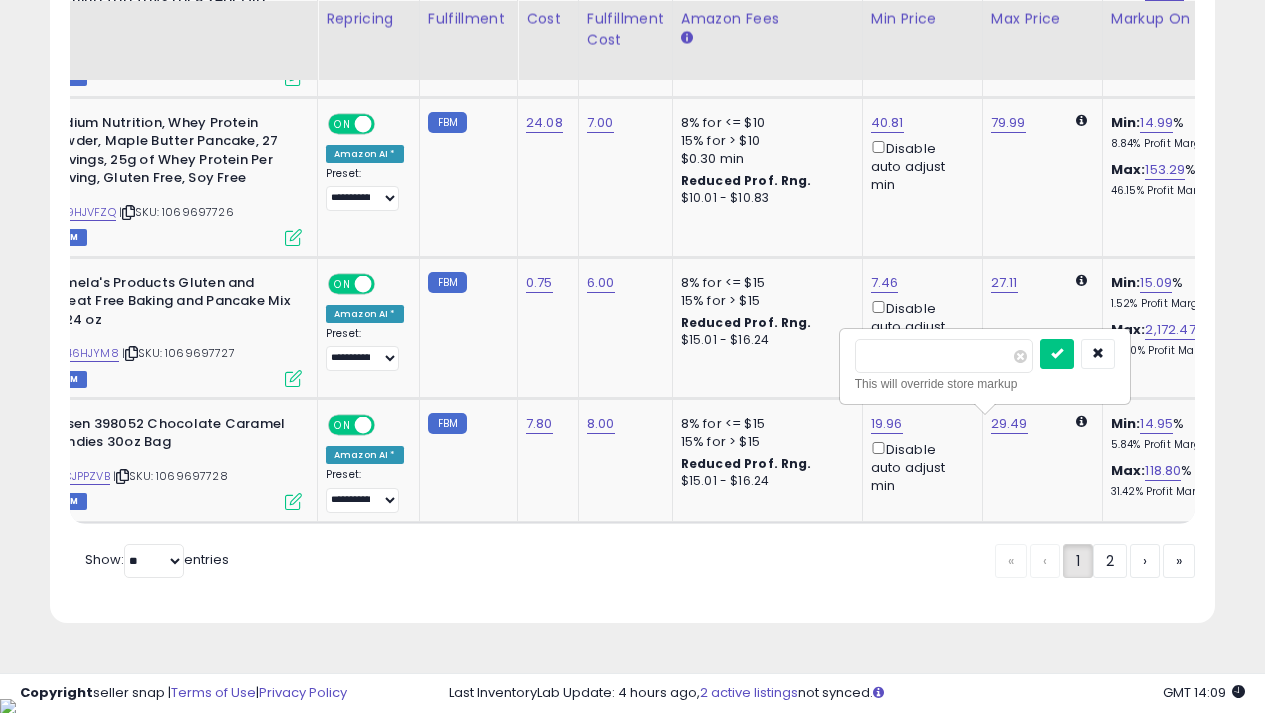 type on "*****" 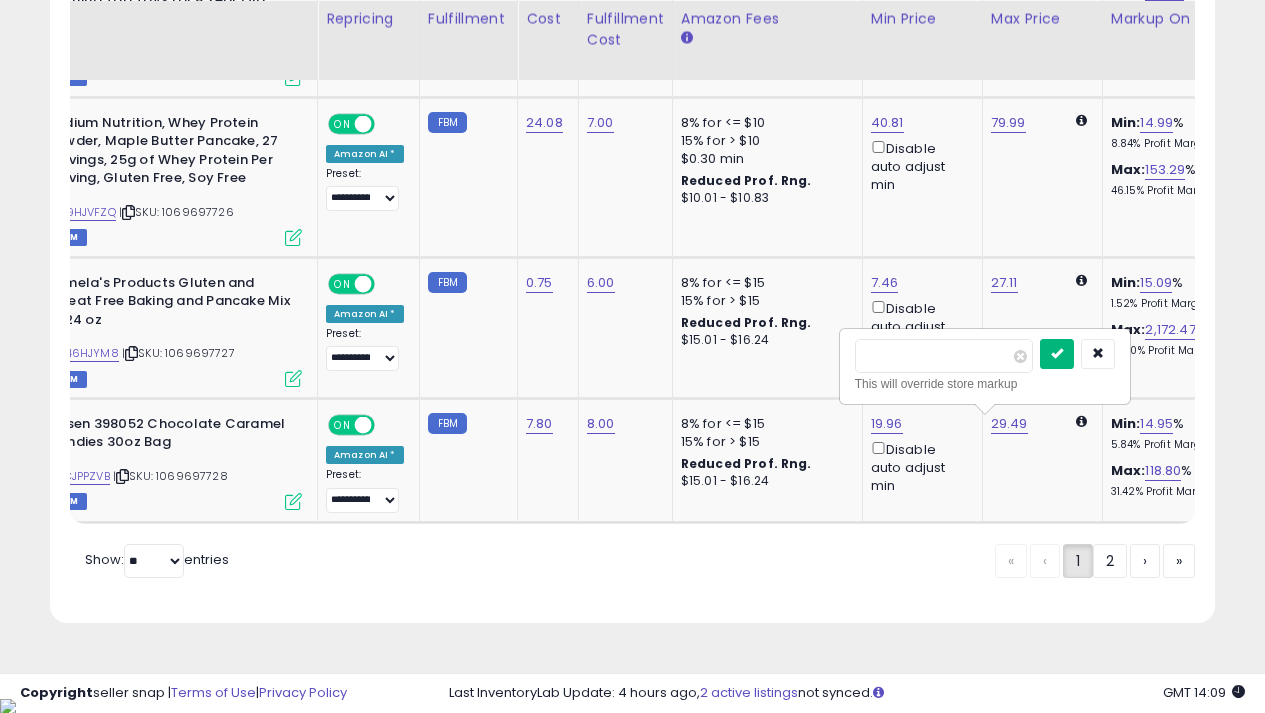 click at bounding box center (1057, 353) 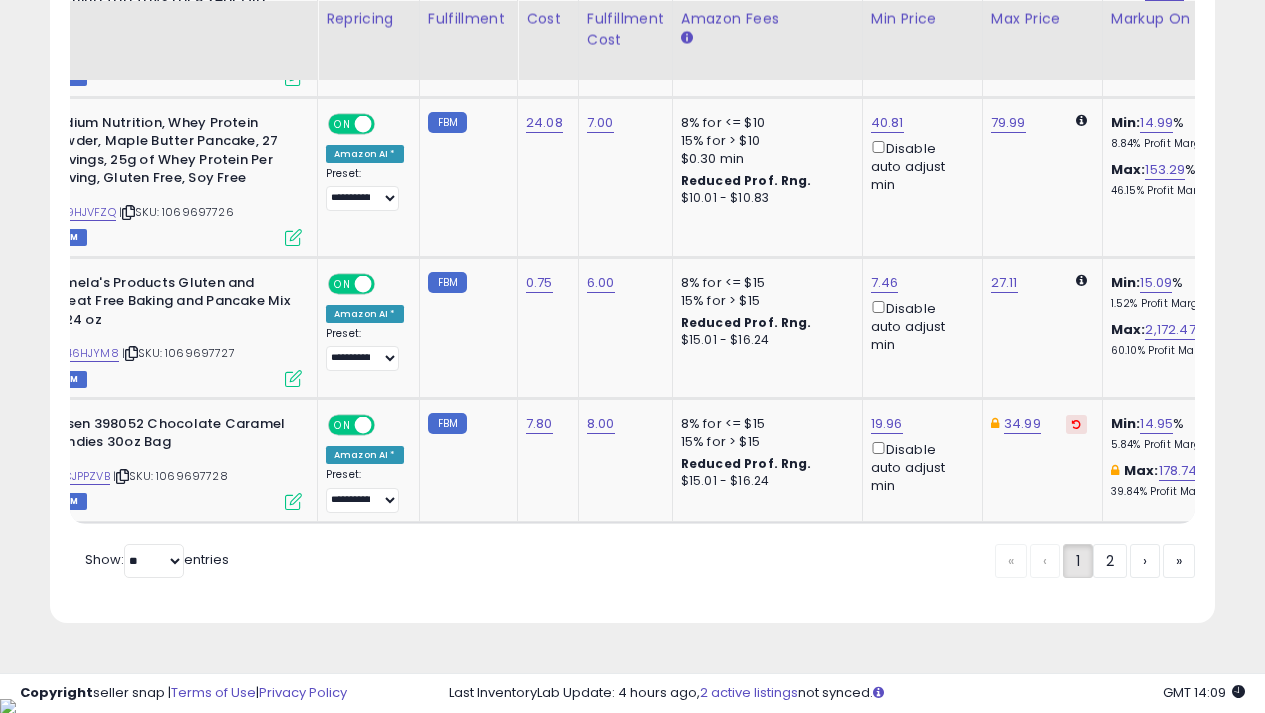 click on "2" 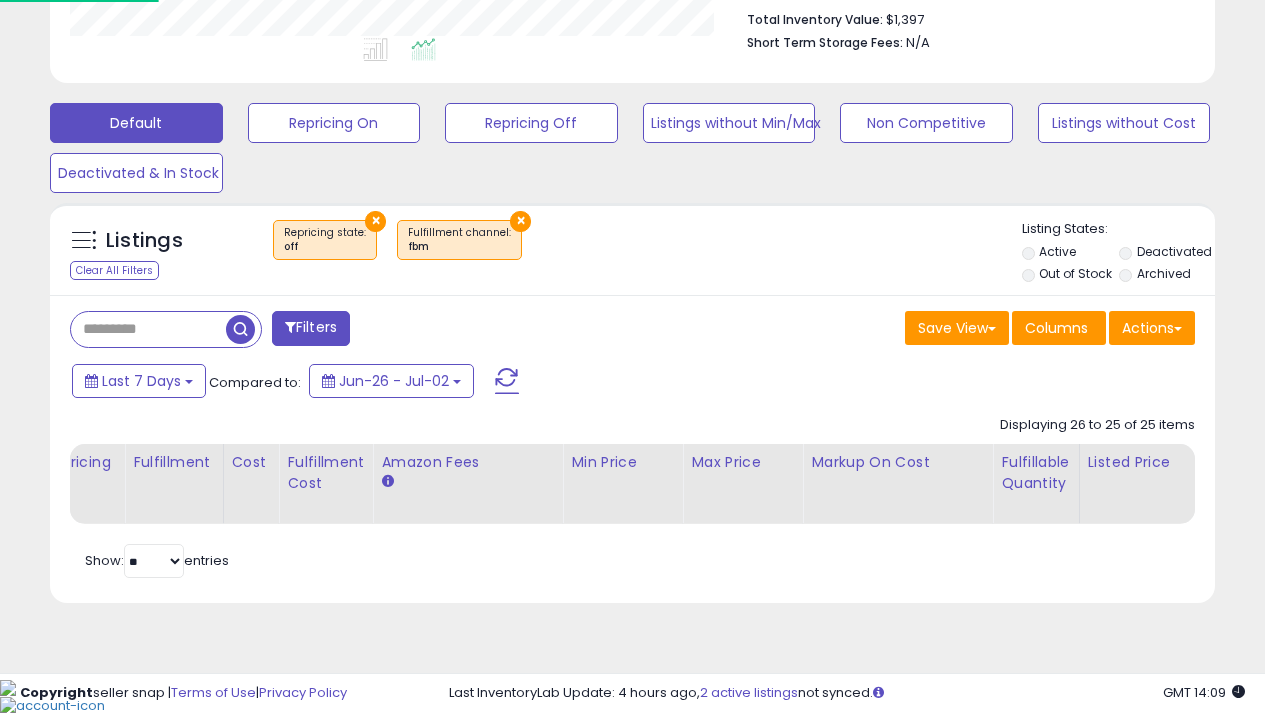 scroll, scrollTop: 507, scrollLeft: 0, axis: vertical 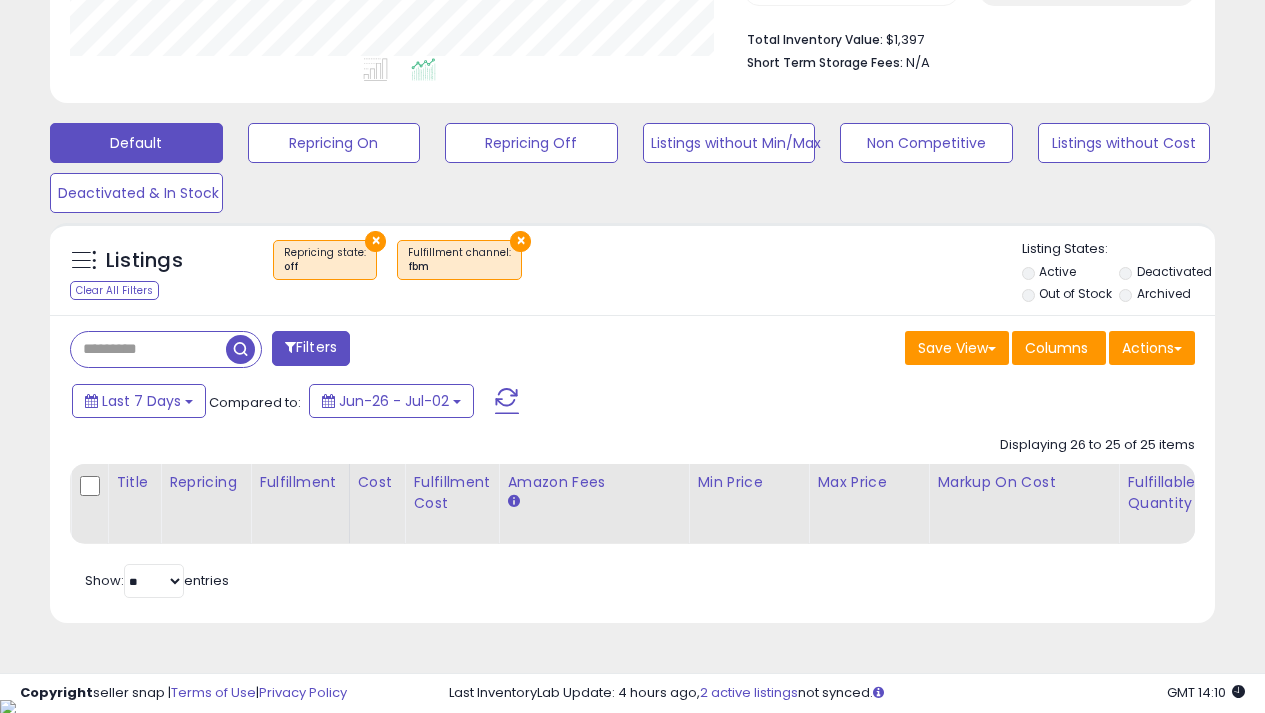 click at bounding box center (148, 349) 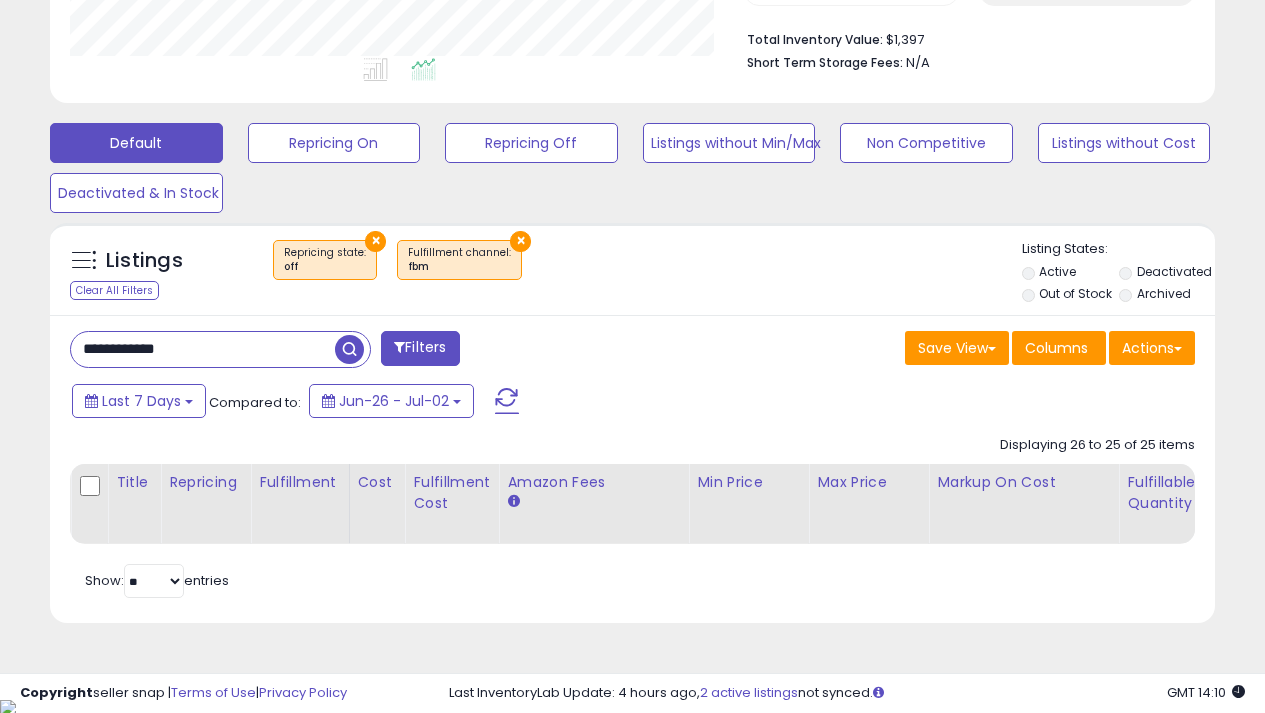type on "**********" 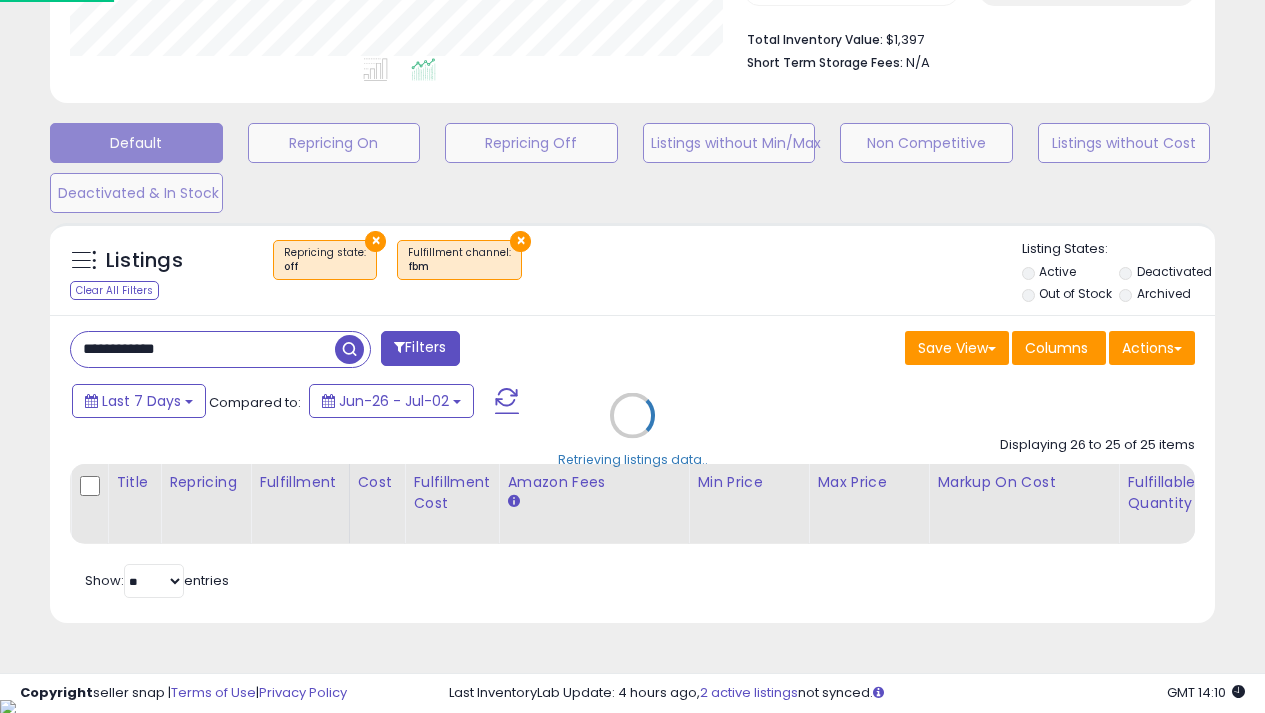 scroll, scrollTop: 999590, scrollLeft: 999317, axis: both 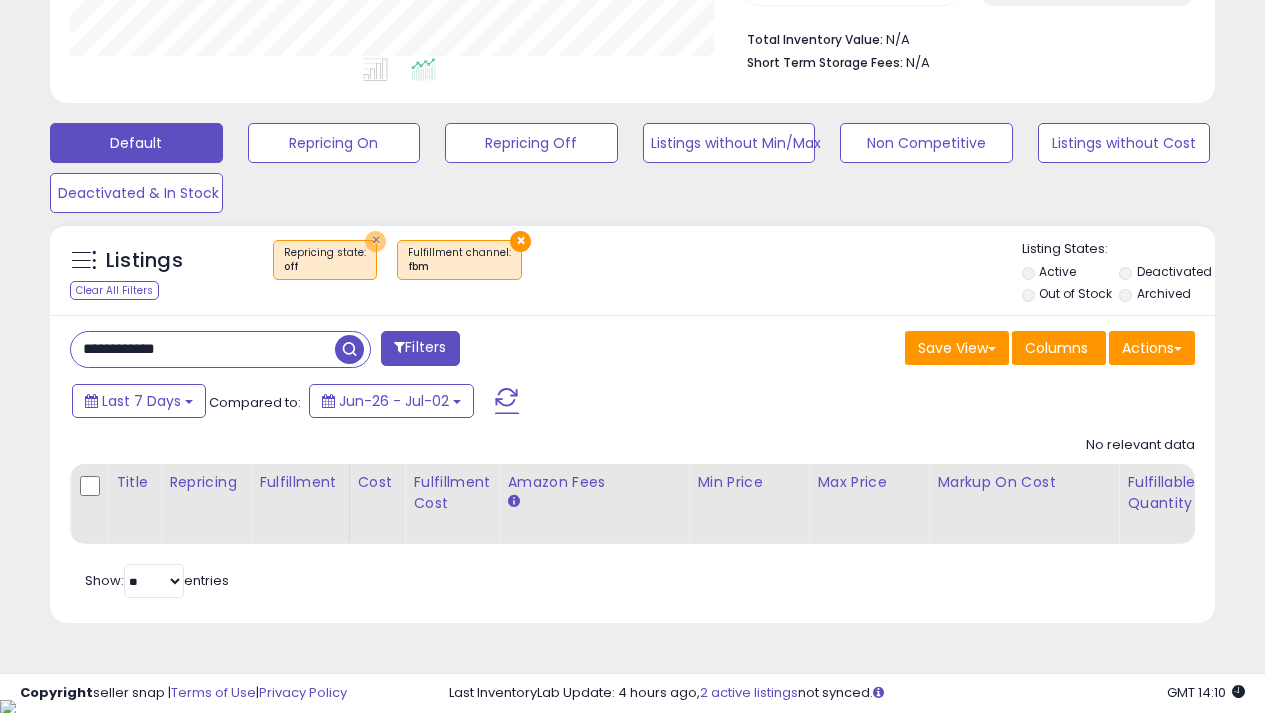 click on "×" at bounding box center (375, 241) 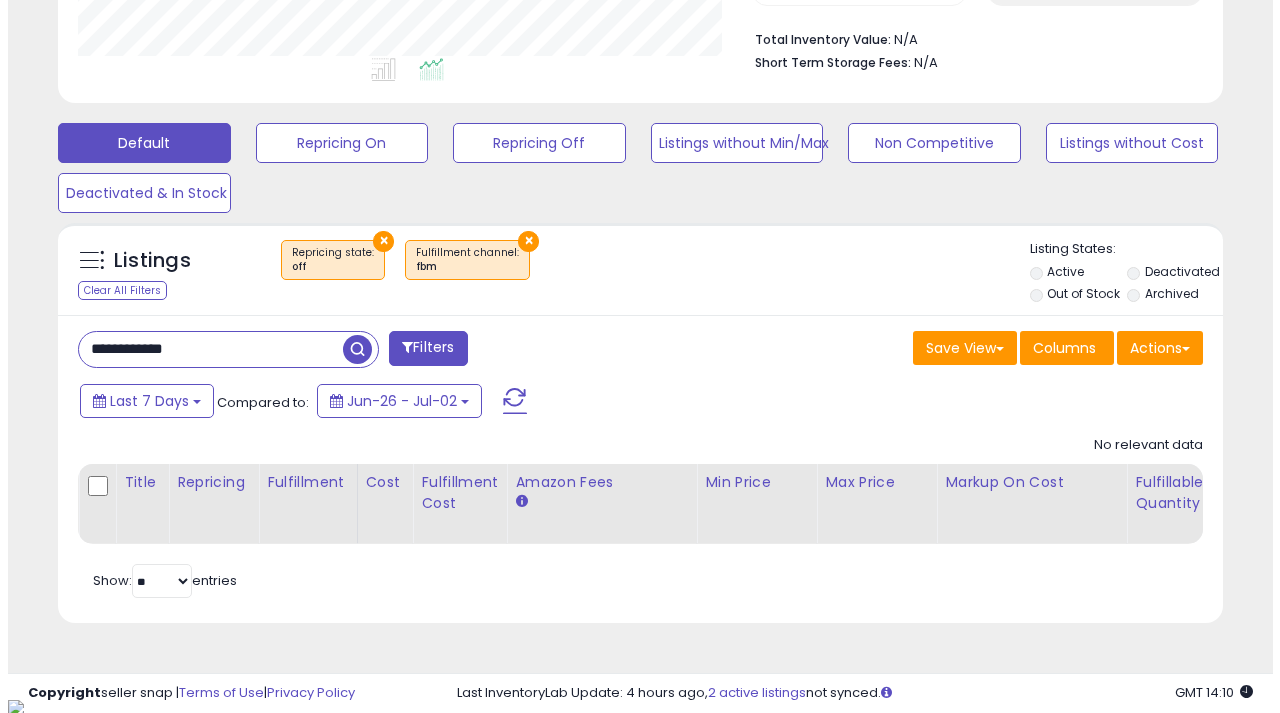 scroll, scrollTop: 999590, scrollLeft: 999317, axis: both 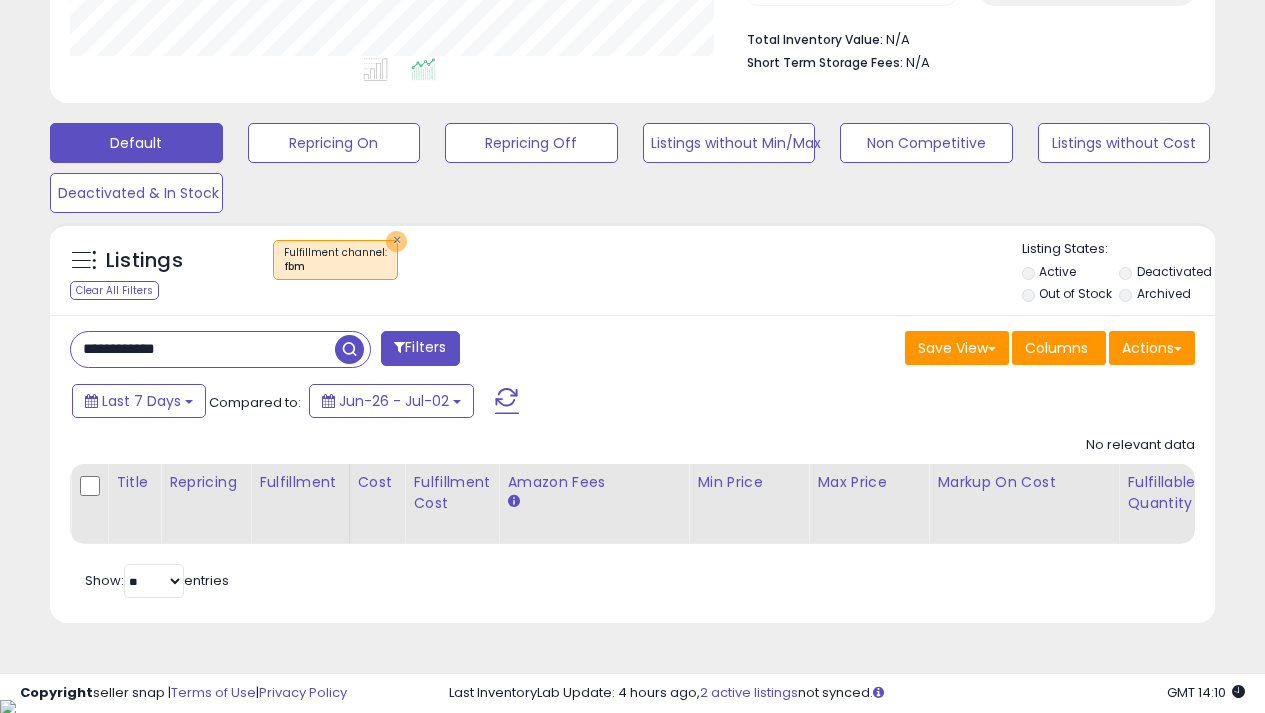 click on "×" at bounding box center [396, 241] 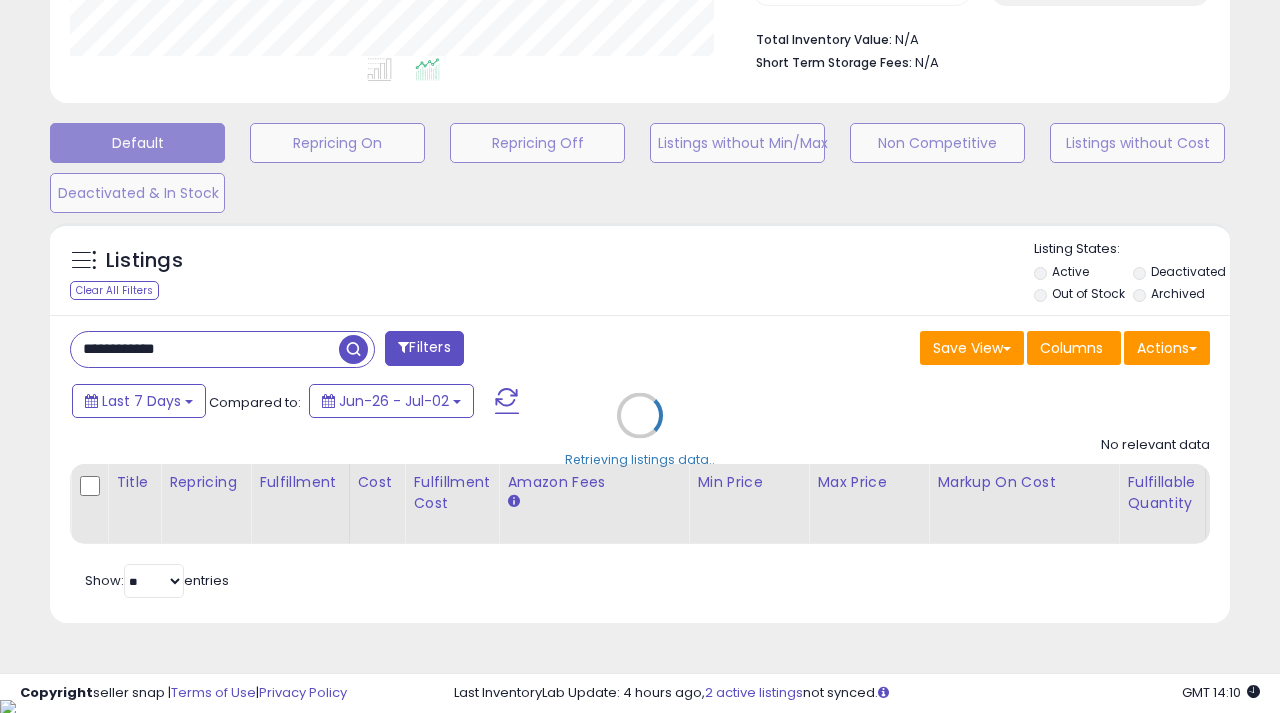 scroll, scrollTop: 999590, scrollLeft: 999317, axis: both 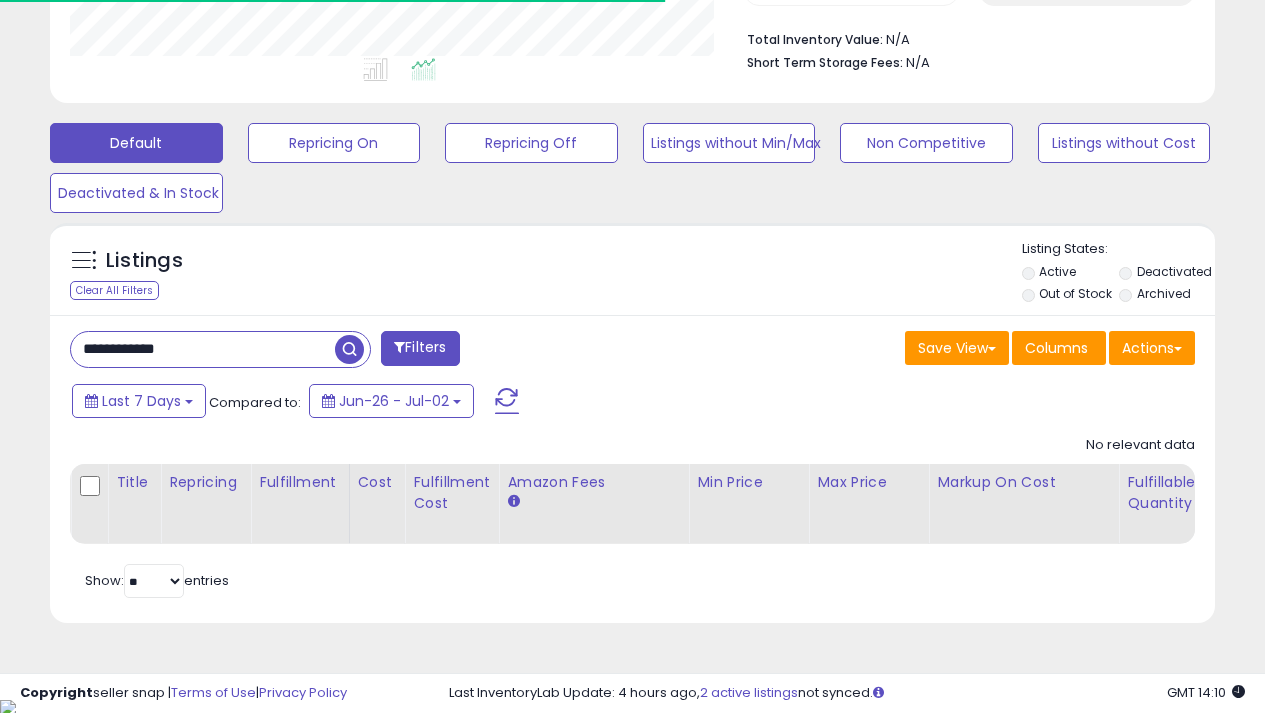 click at bounding box center (349, 349) 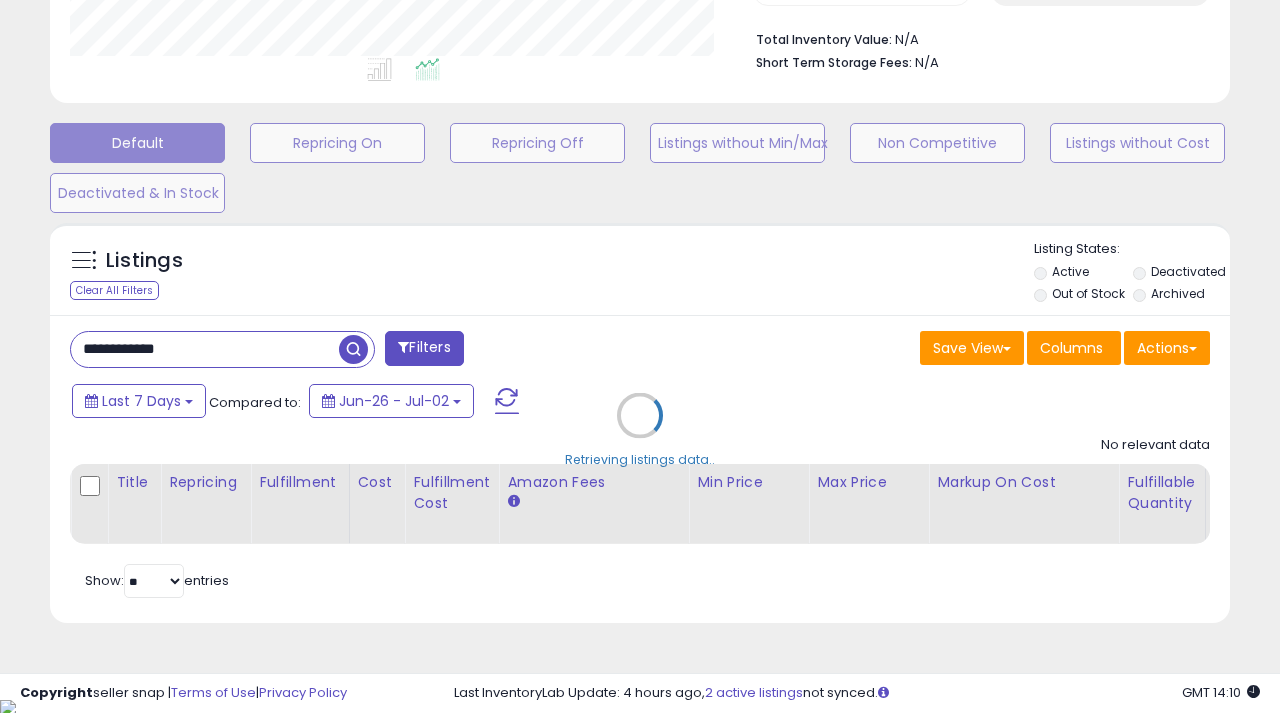 scroll, scrollTop: 999590, scrollLeft: 999317, axis: both 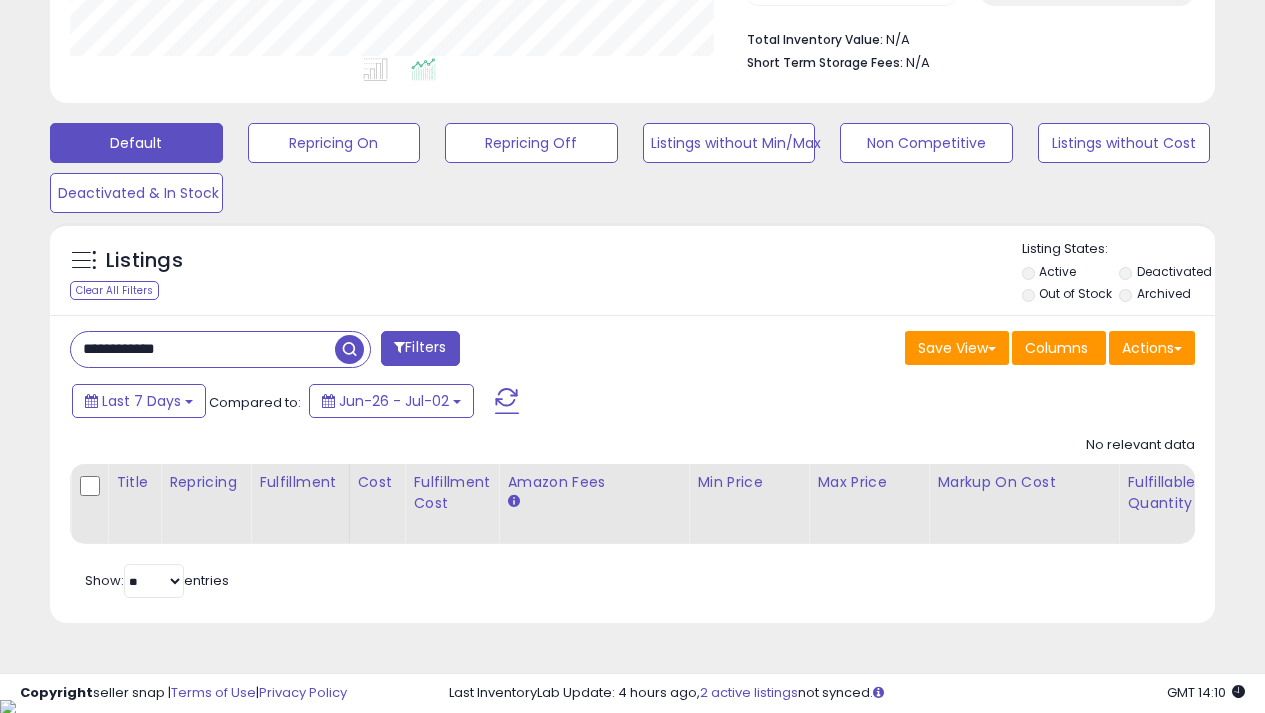 drag, startPoint x: 132, startPoint y: 347, endPoint x: 47, endPoint y: 345, distance: 85.02353 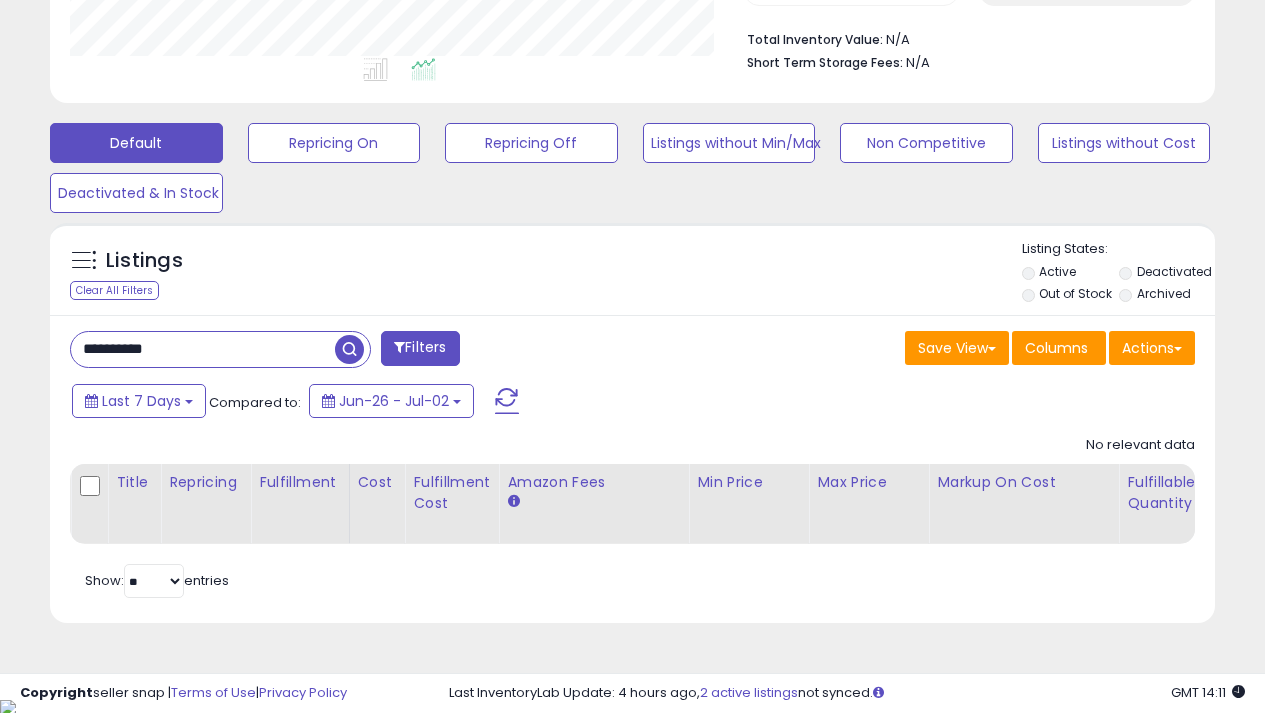 type on "**********" 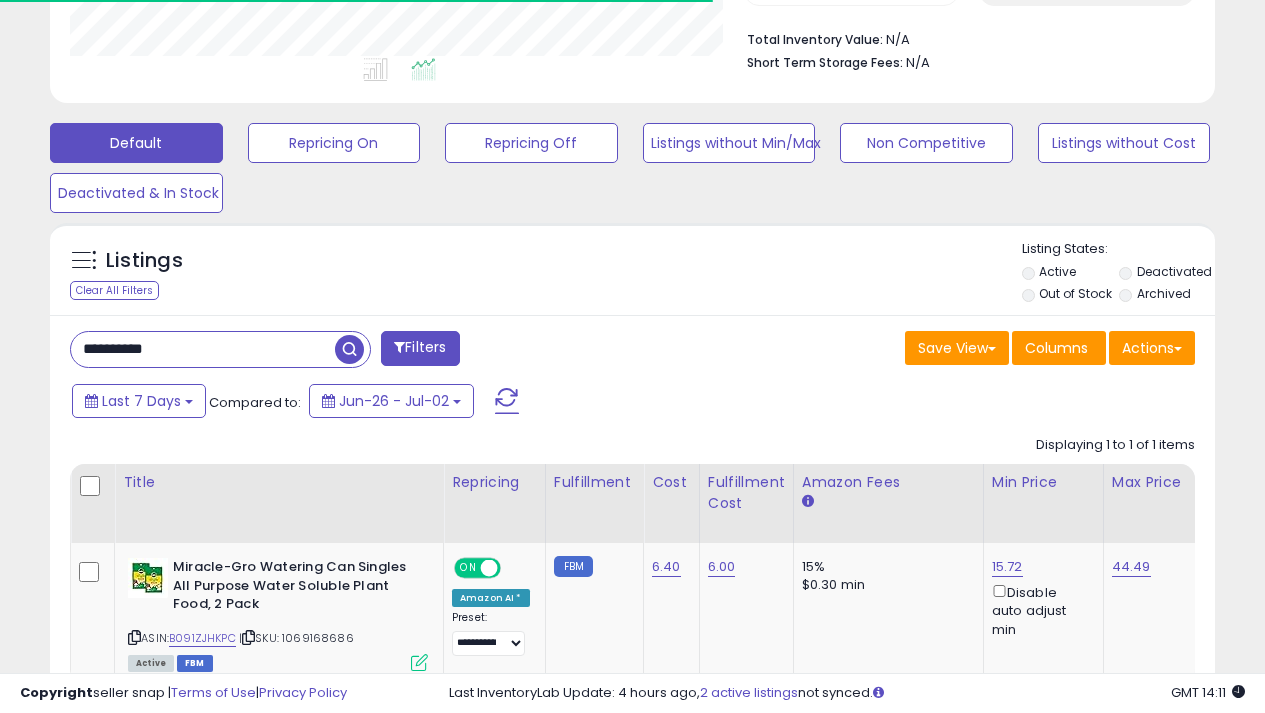 scroll, scrollTop: 410, scrollLeft: 674, axis: both 